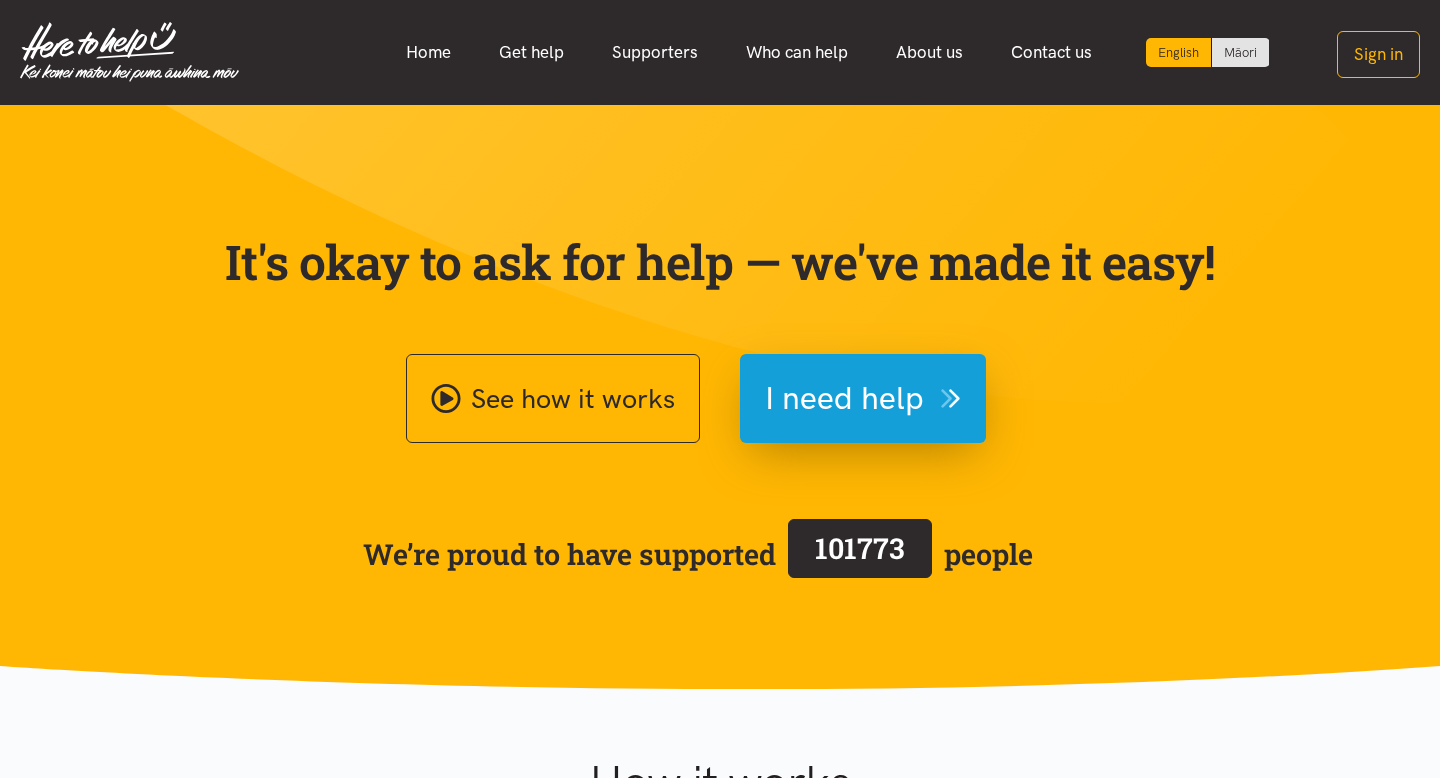 scroll, scrollTop: 0, scrollLeft: 0, axis: both 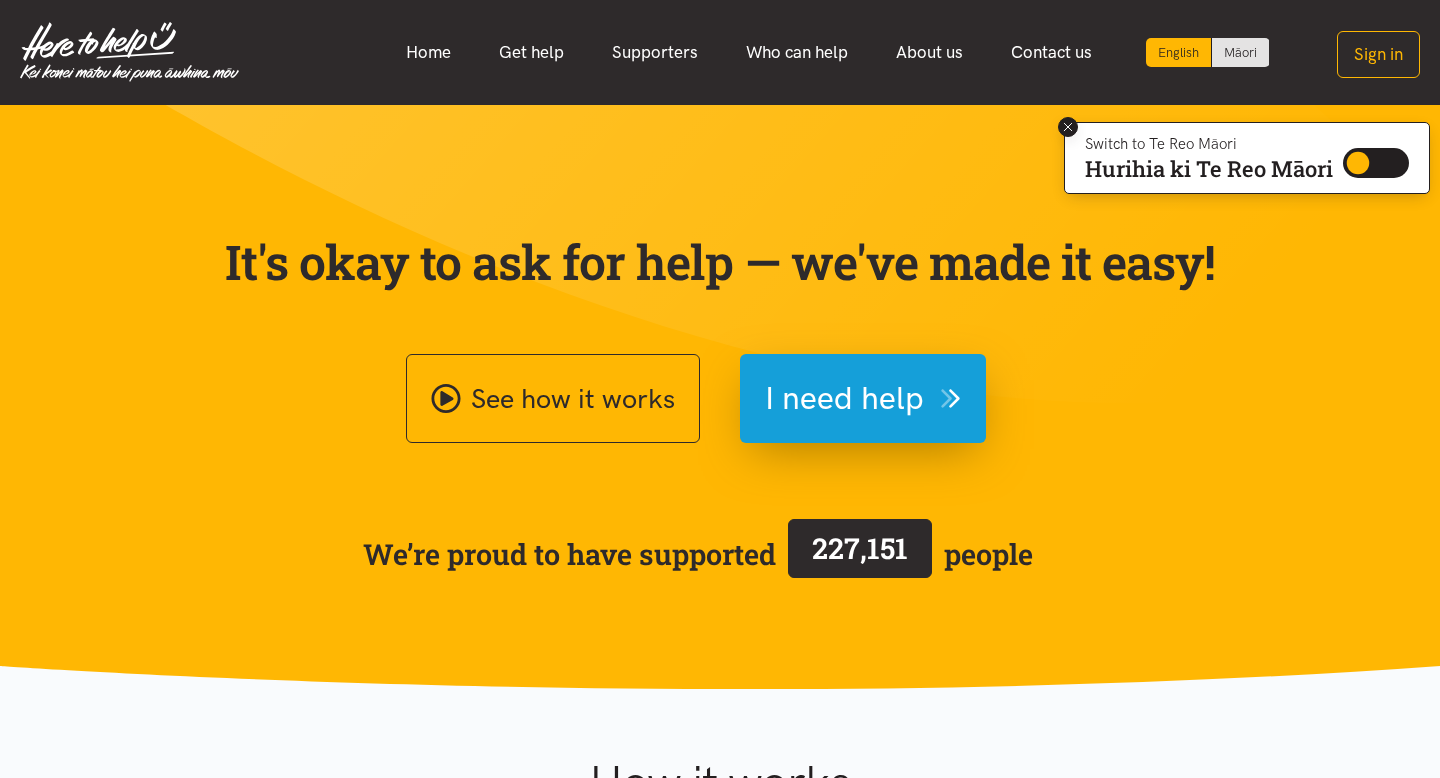 click 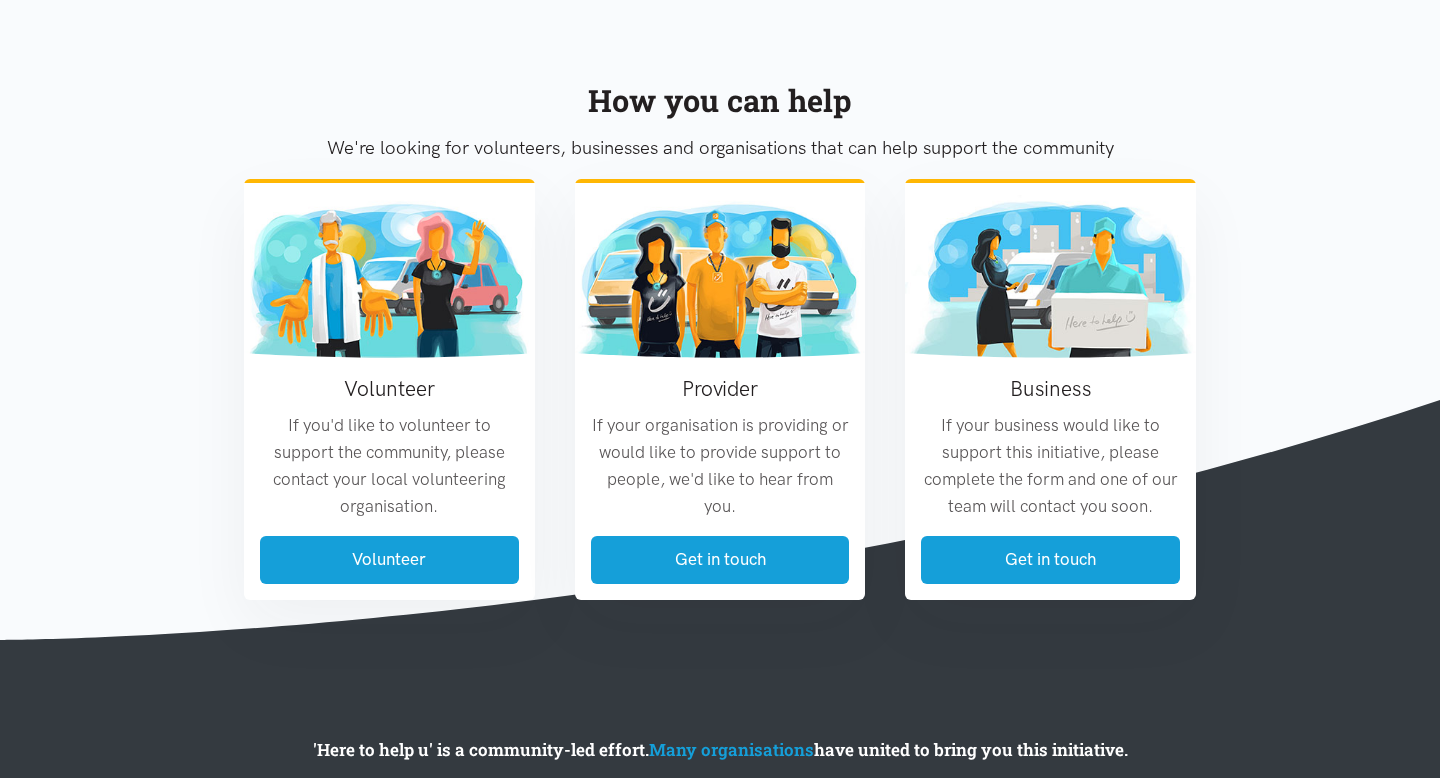 scroll, scrollTop: 2197, scrollLeft: 0, axis: vertical 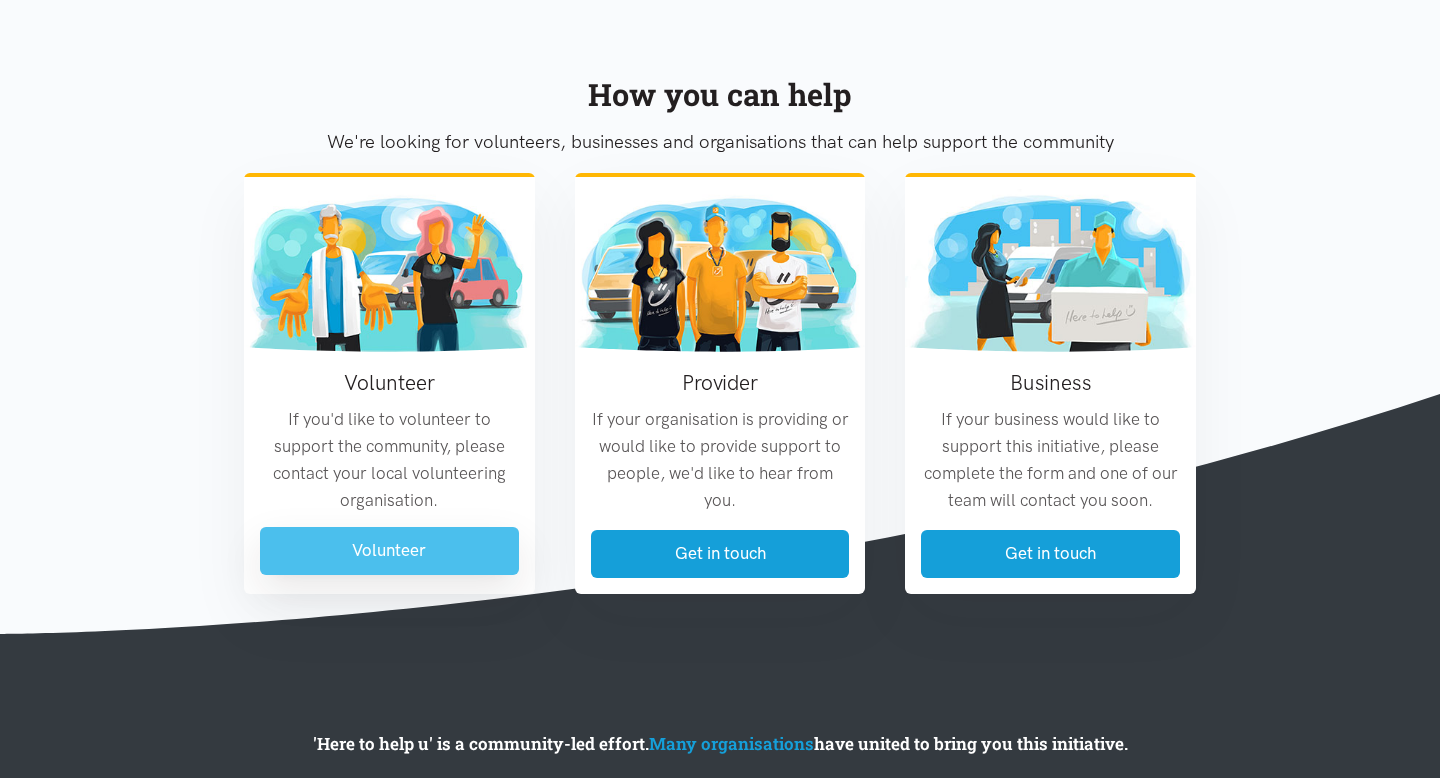 click on "Volunteer" at bounding box center (389, 550) 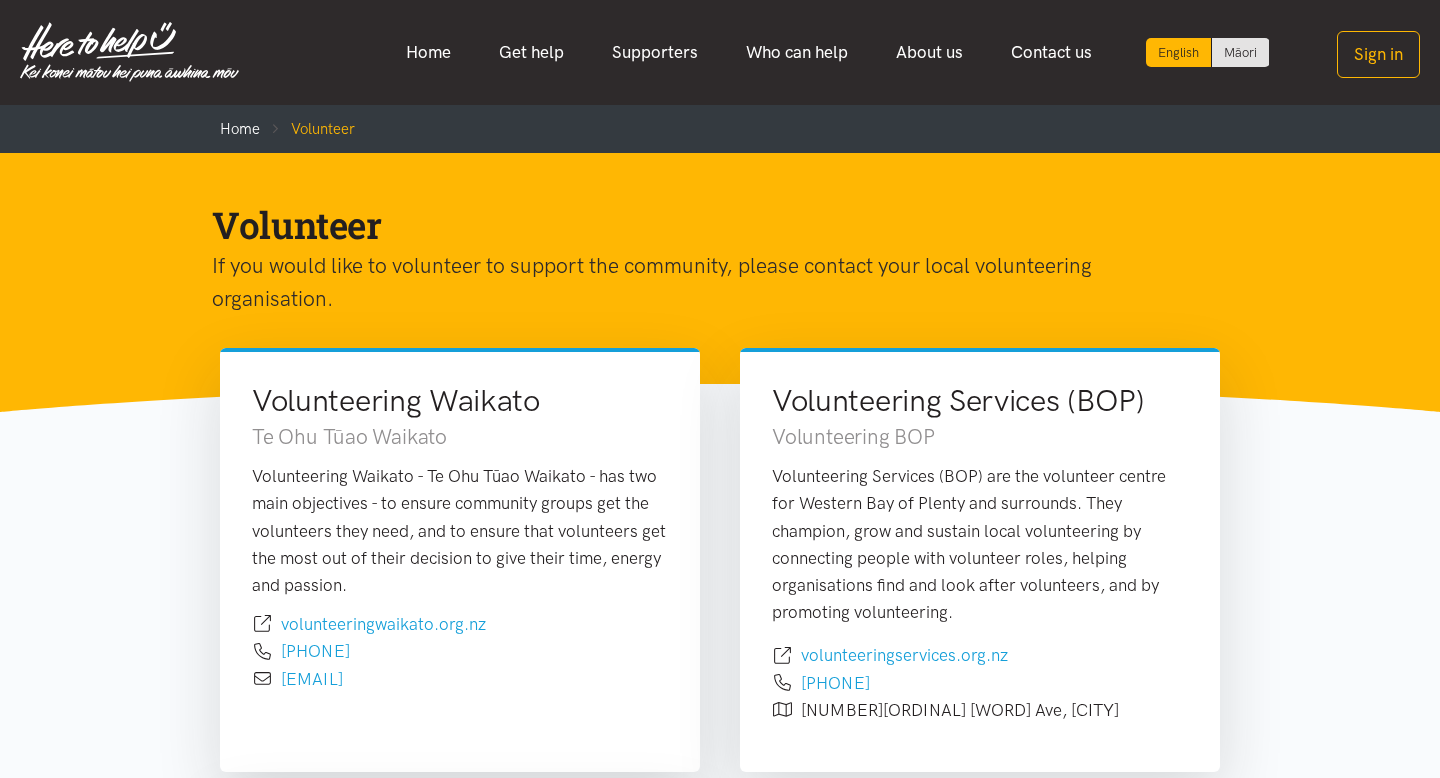 scroll, scrollTop: 0, scrollLeft: 0, axis: both 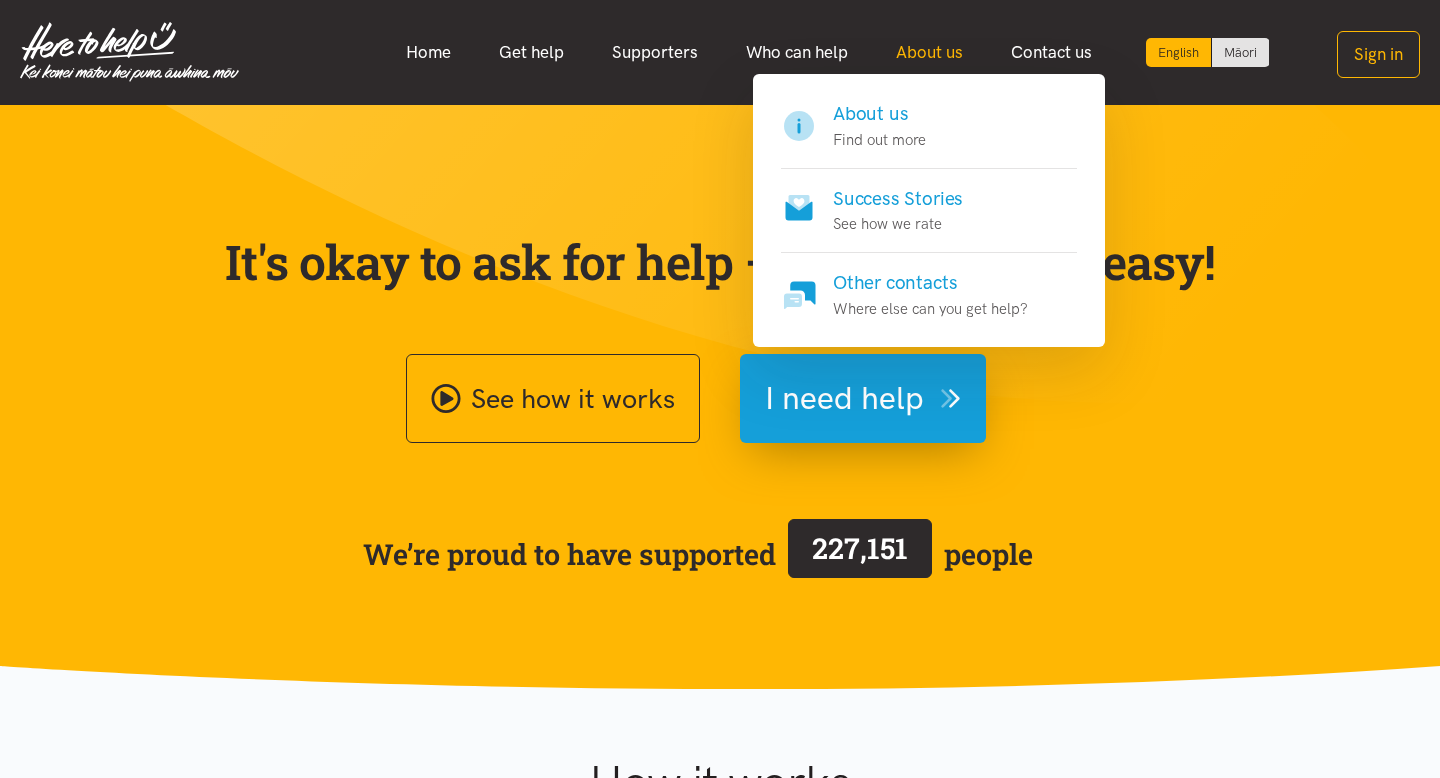 click on "About us" at bounding box center (929, 52) 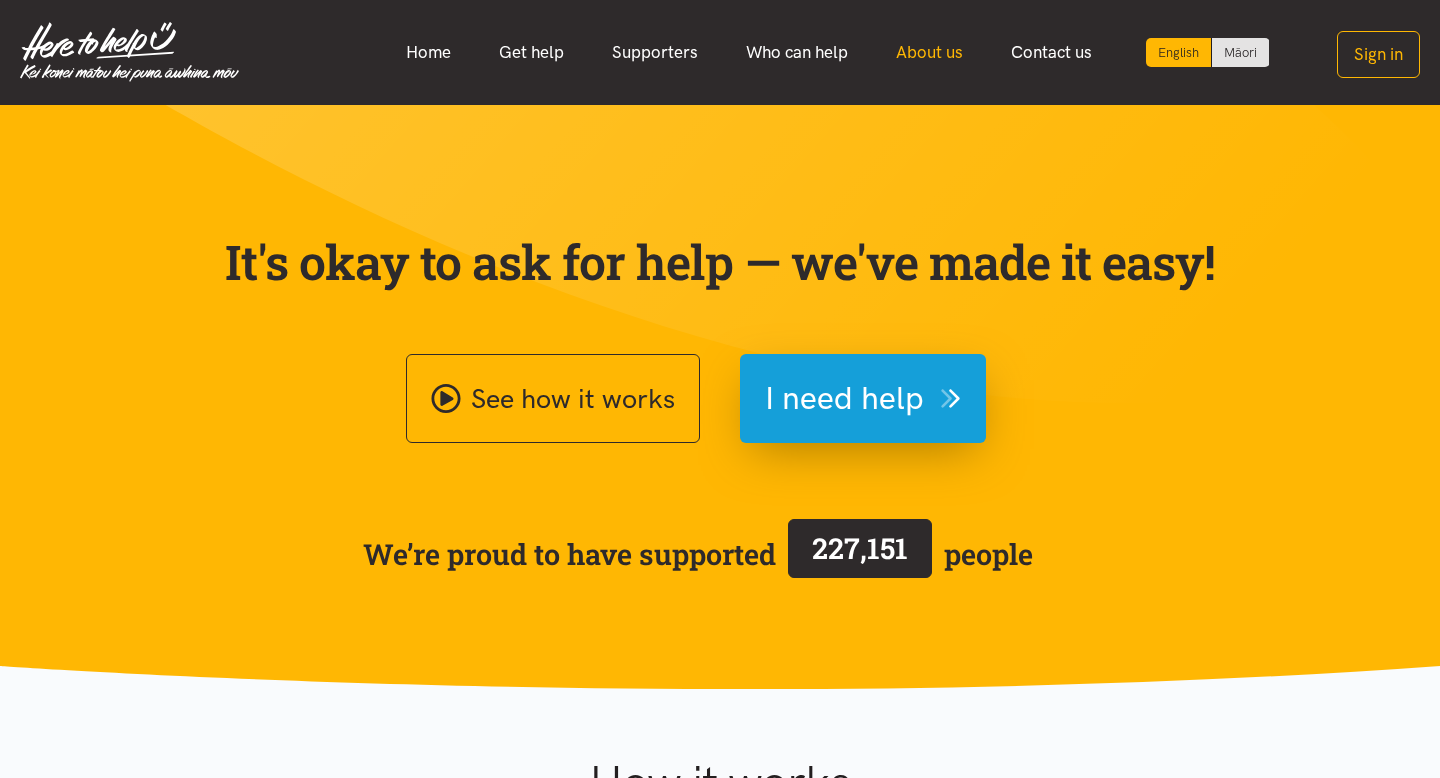click on "About us" at bounding box center (929, 52) 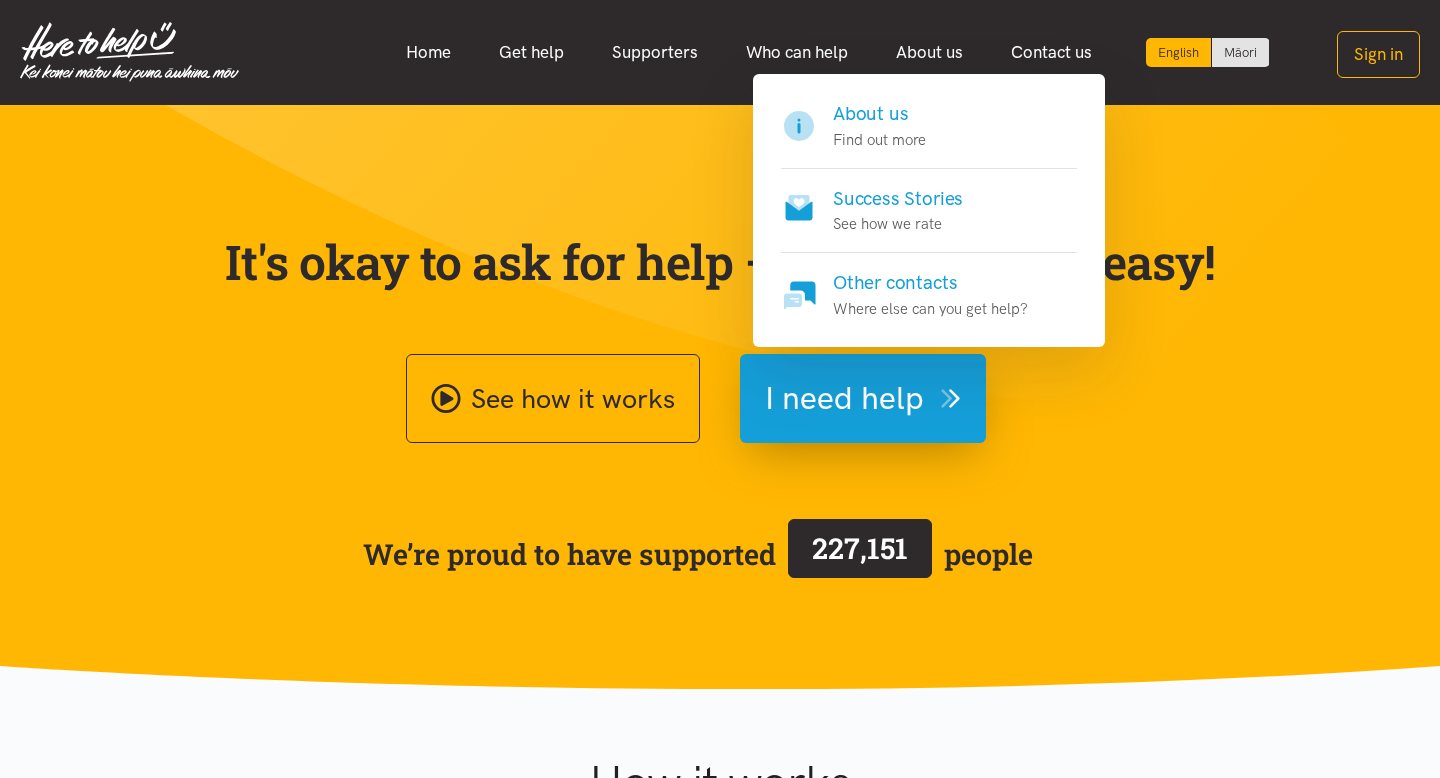 click on "About us" at bounding box center (879, 114) 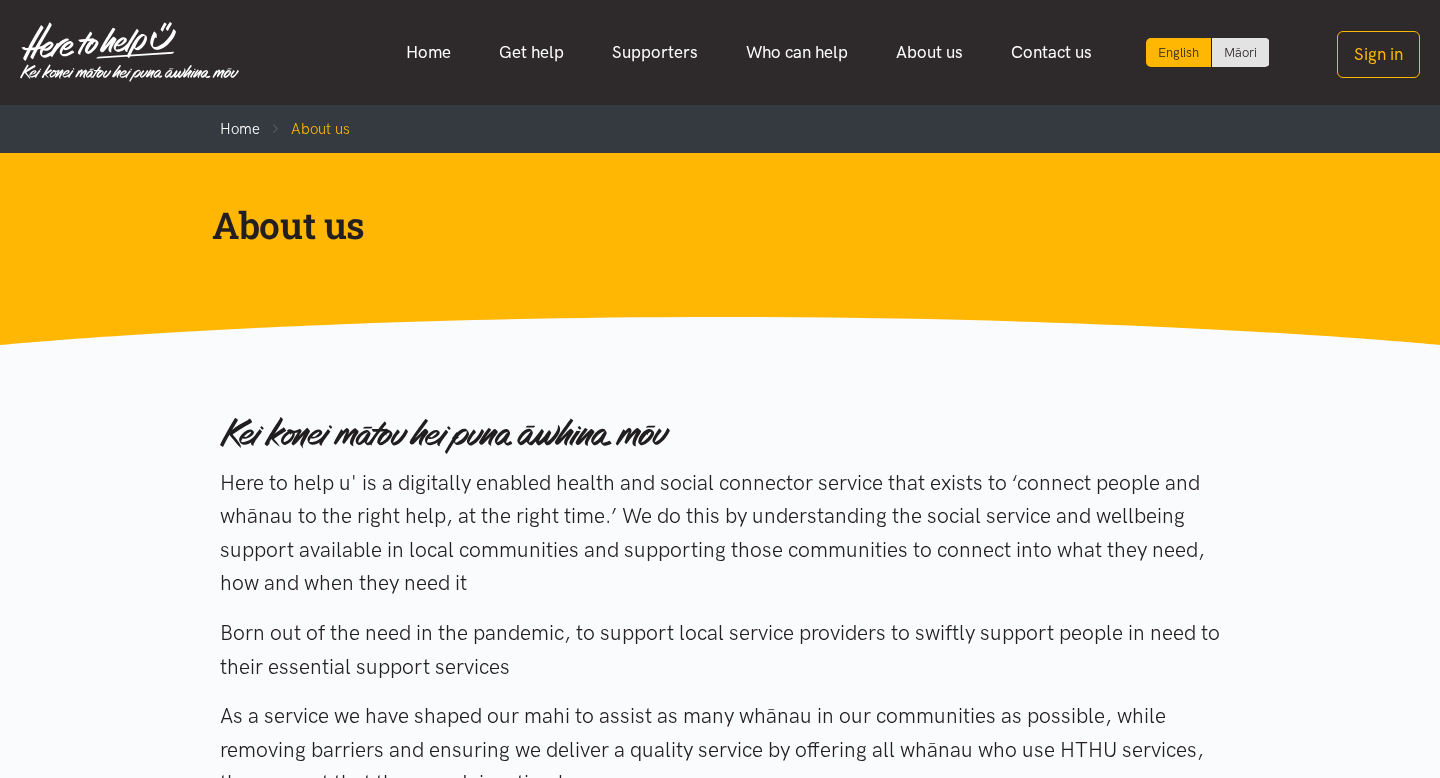 scroll, scrollTop: 0, scrollLeft: 0, axis: both 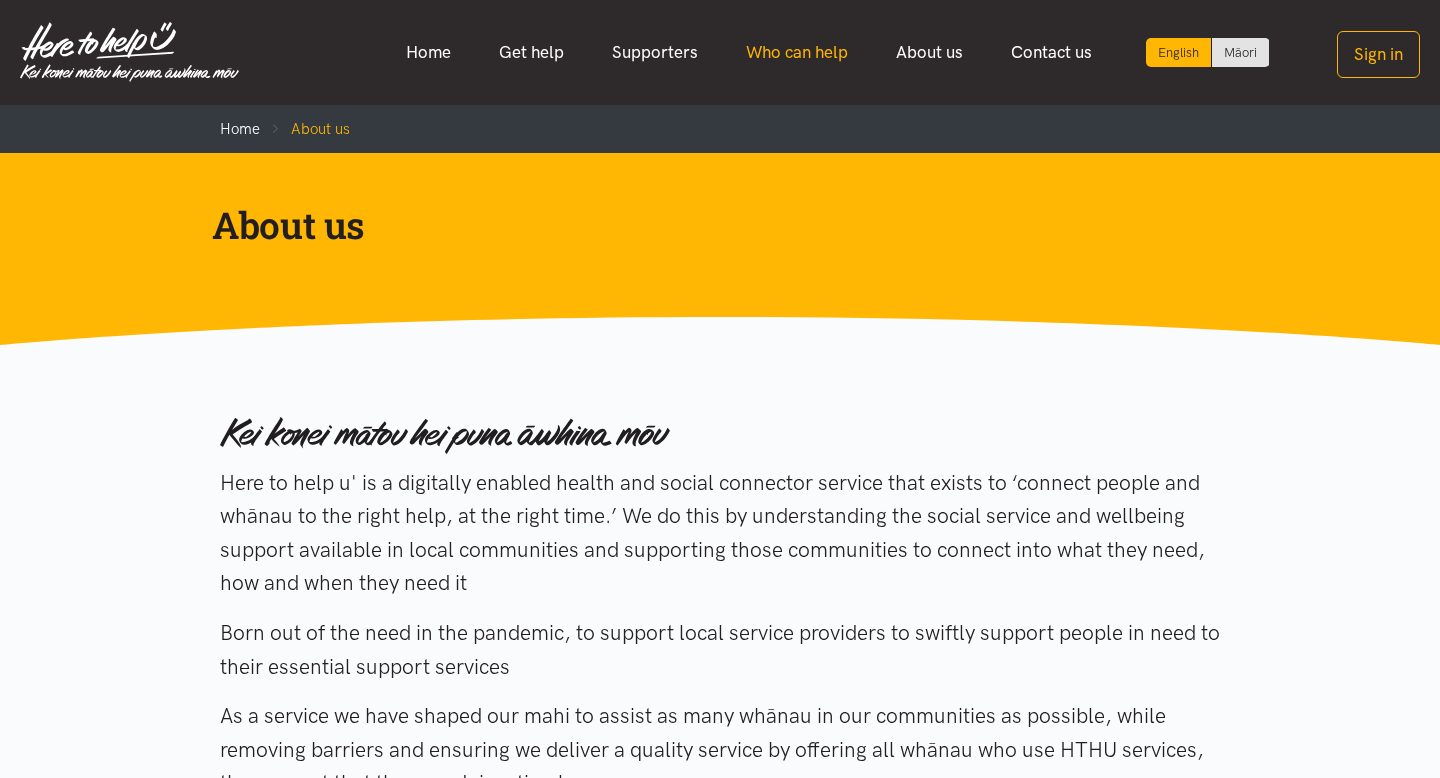 click on "Who can help" at bounding box center [797, 52] 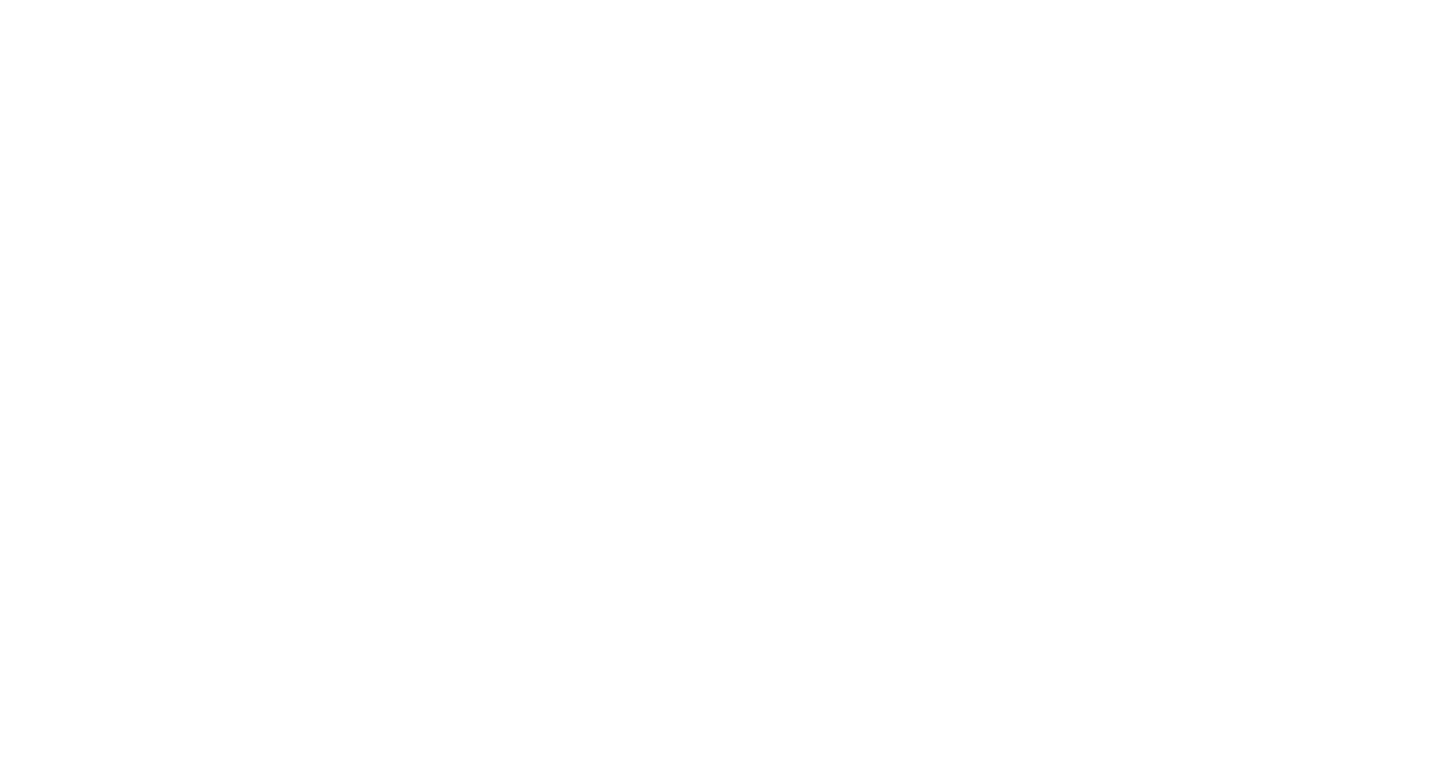 scroll, scrollTop: 0, scrollLeft: 0, axis: both 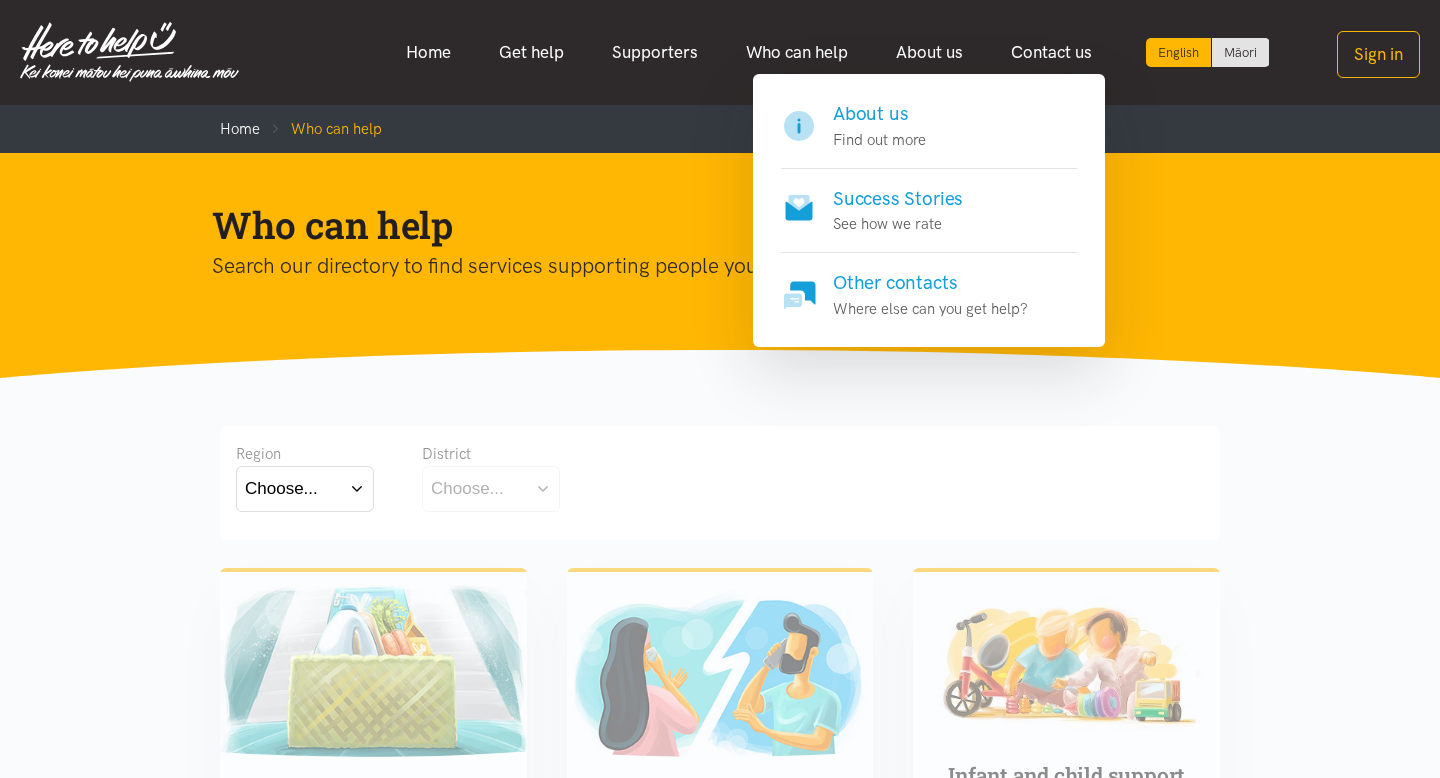 click on "Success Stories" at bounding box center (898, 199) 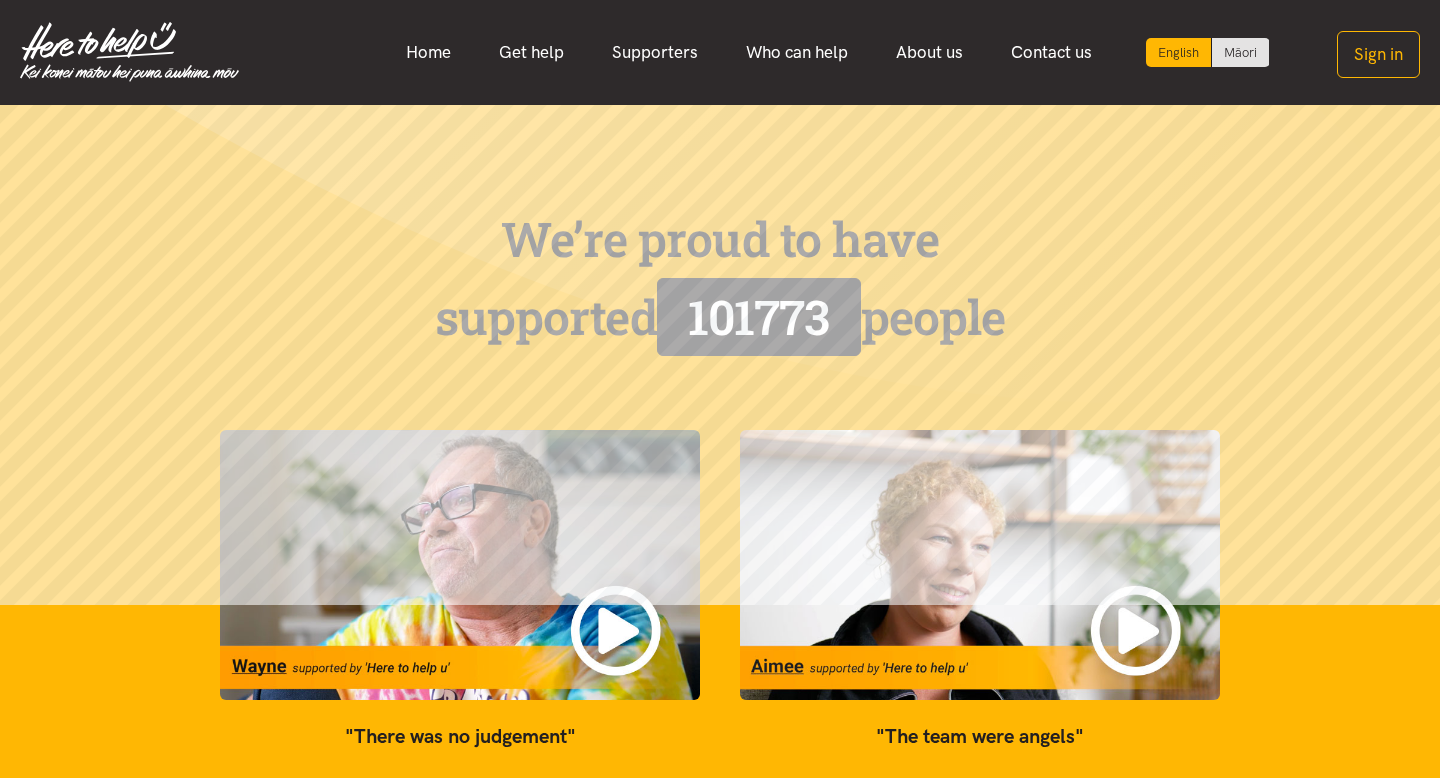 scroll, scrollTop: 0, scrollLeft: 0, axis: both 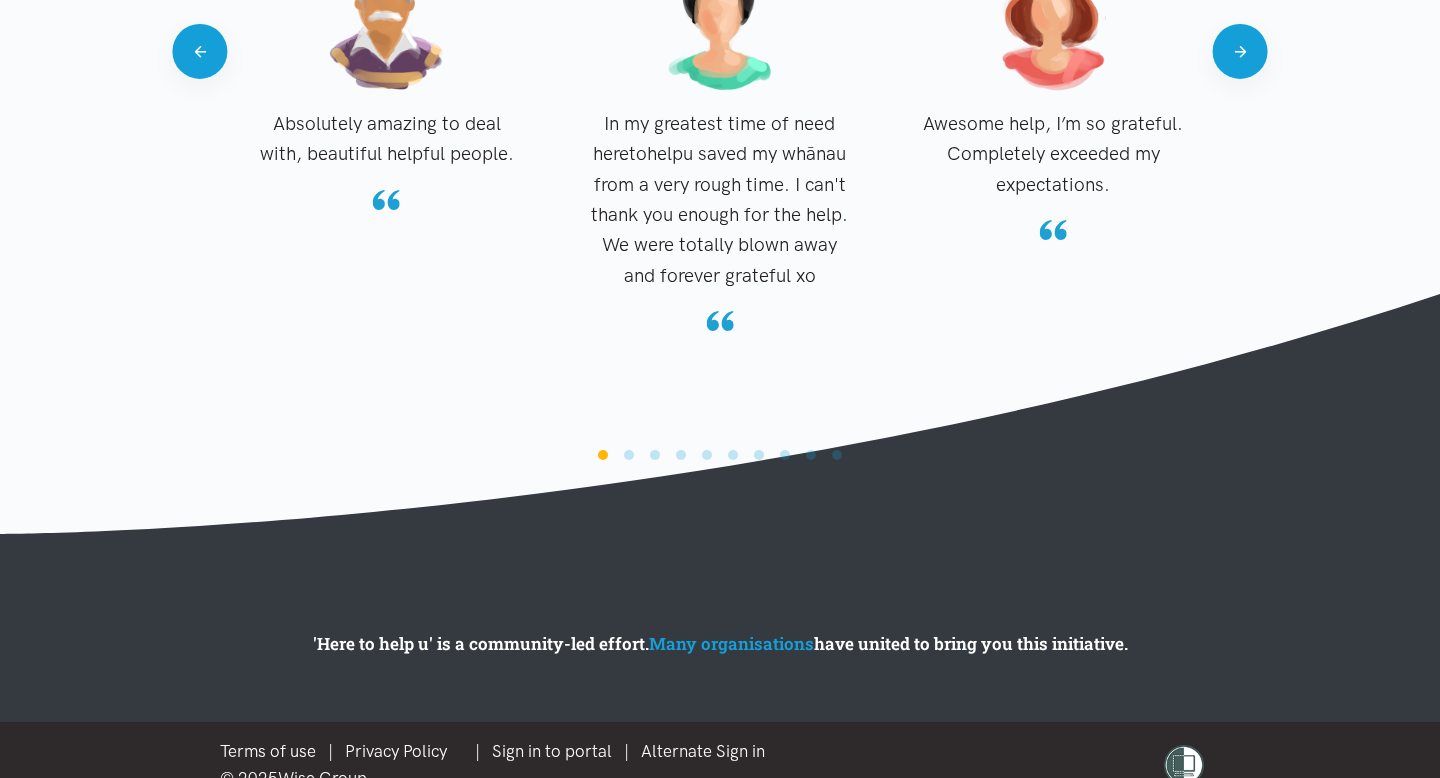 click at bounding box center [629, 455] 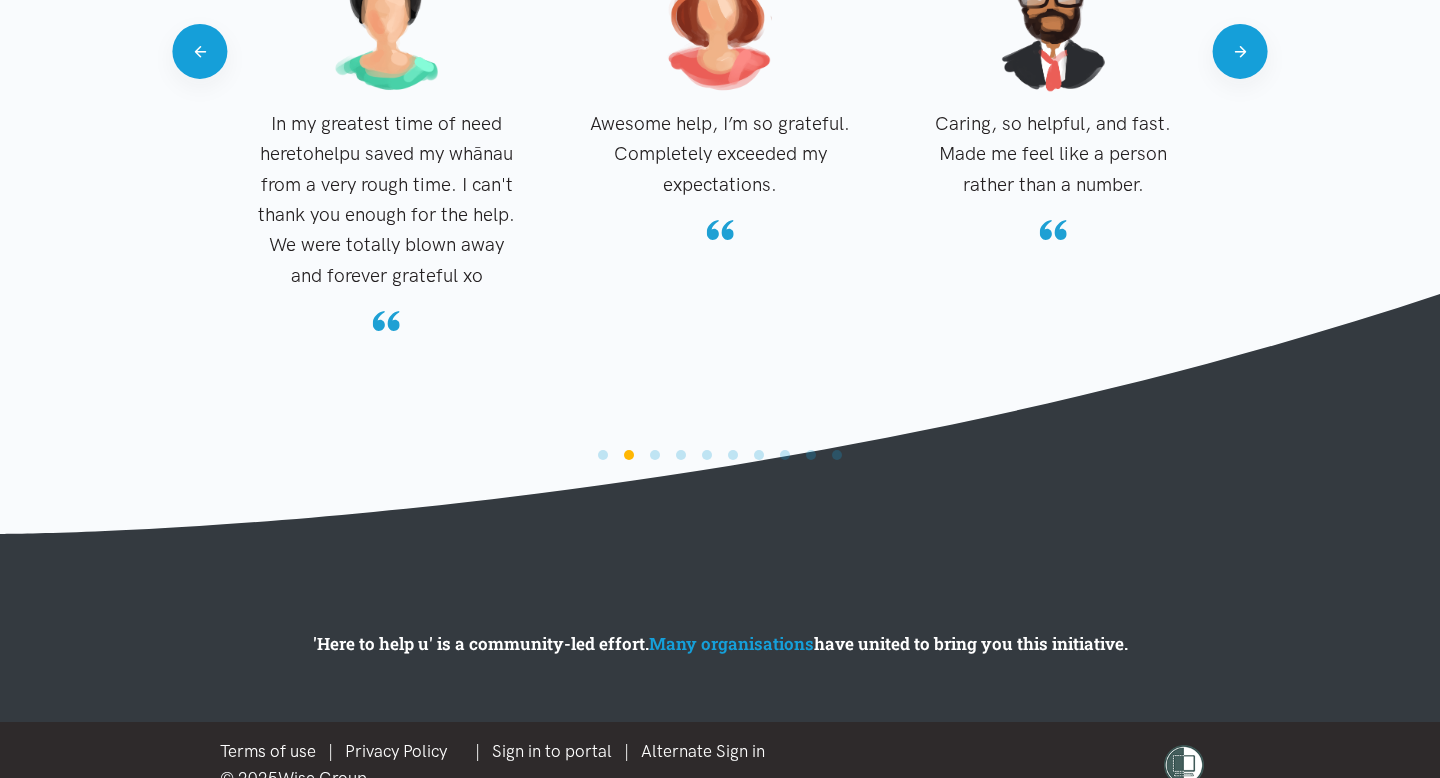 click at bounding box center [655, 455] 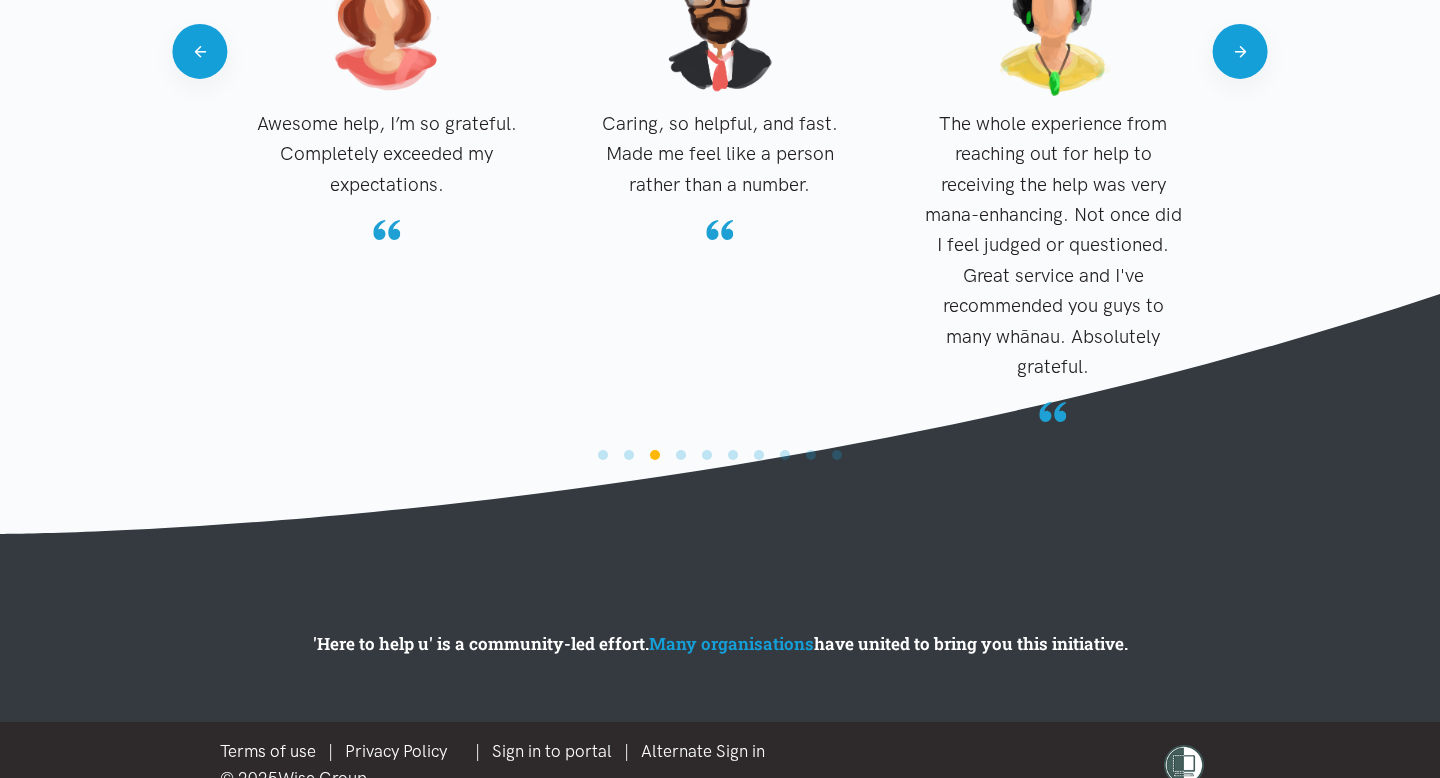 click at bounding box center (720, 454) 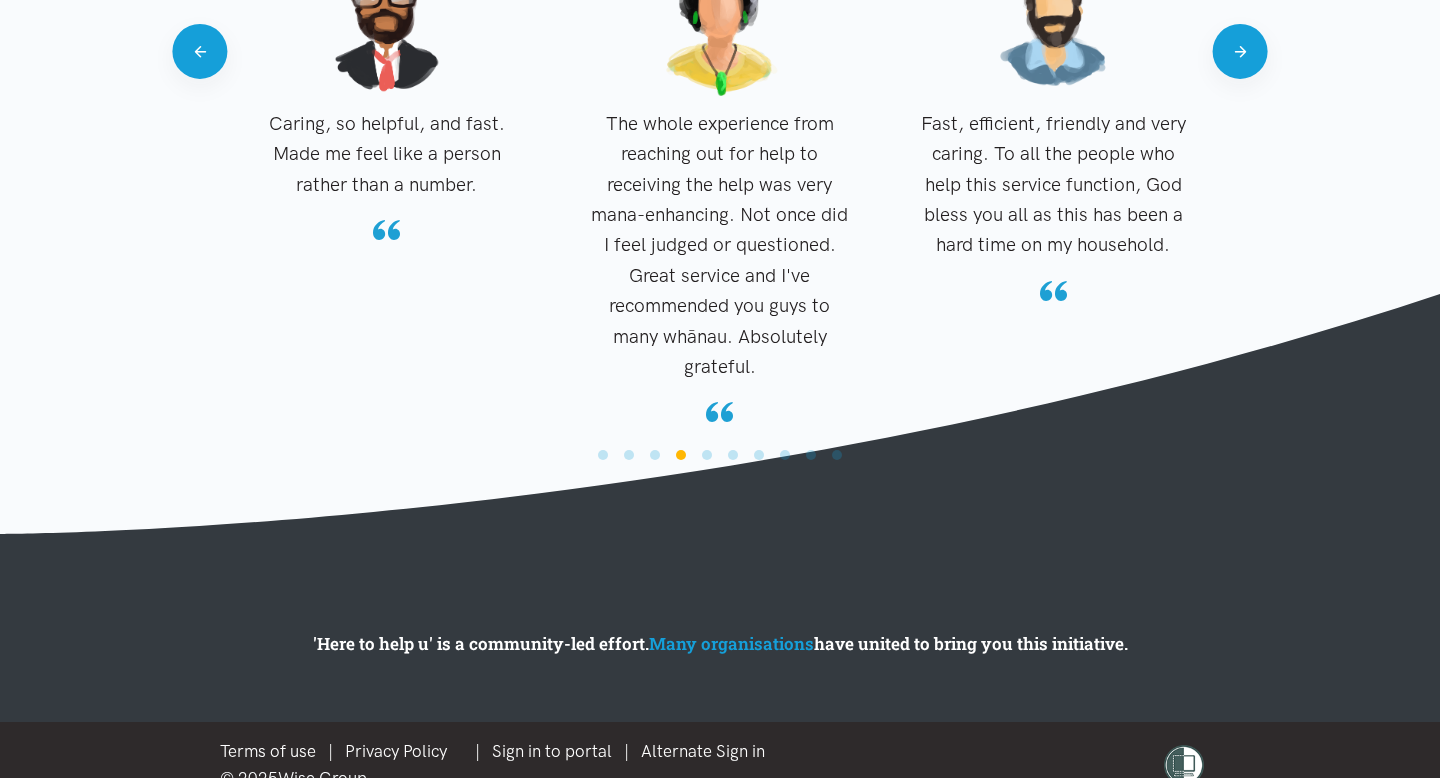click at bounding box center [707, 455] 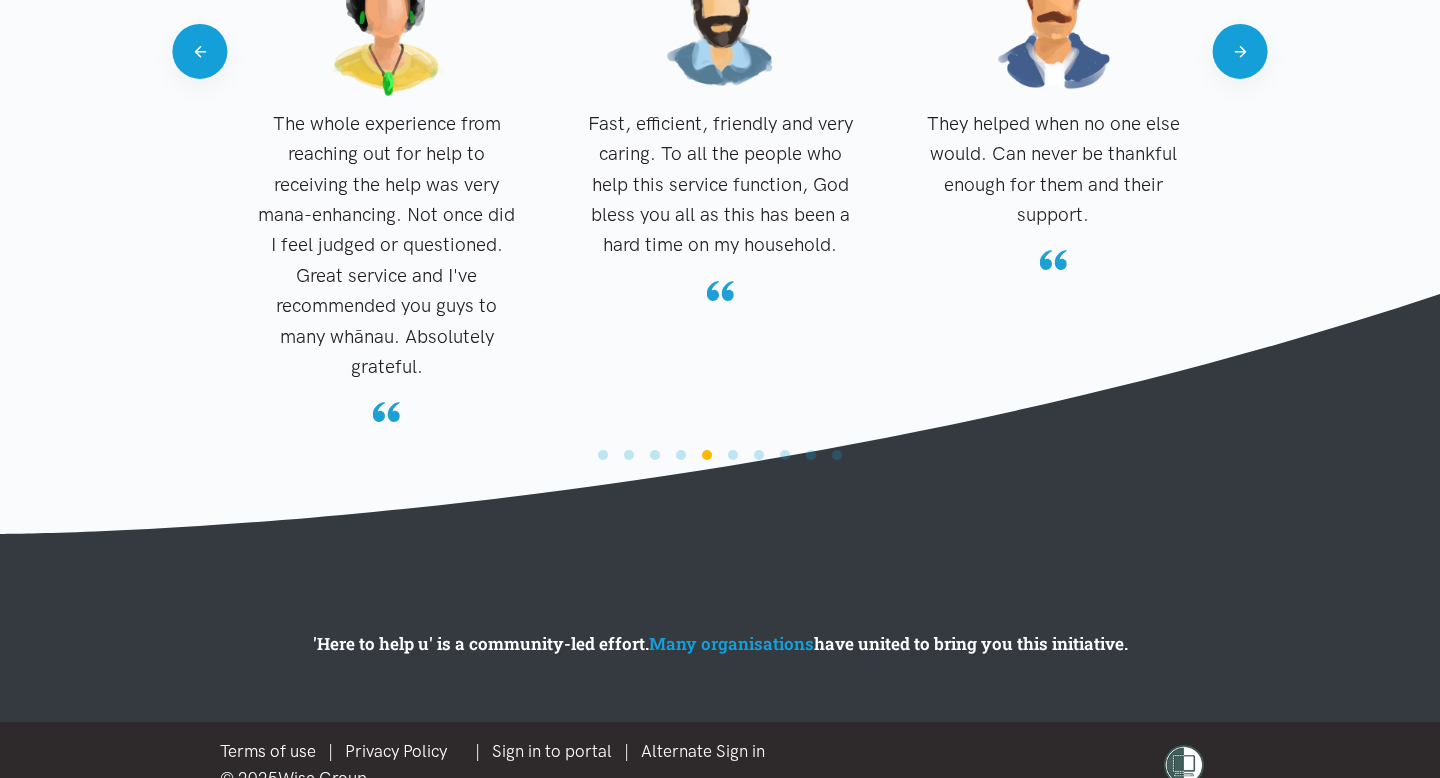 click at bounding box center (733, 455) 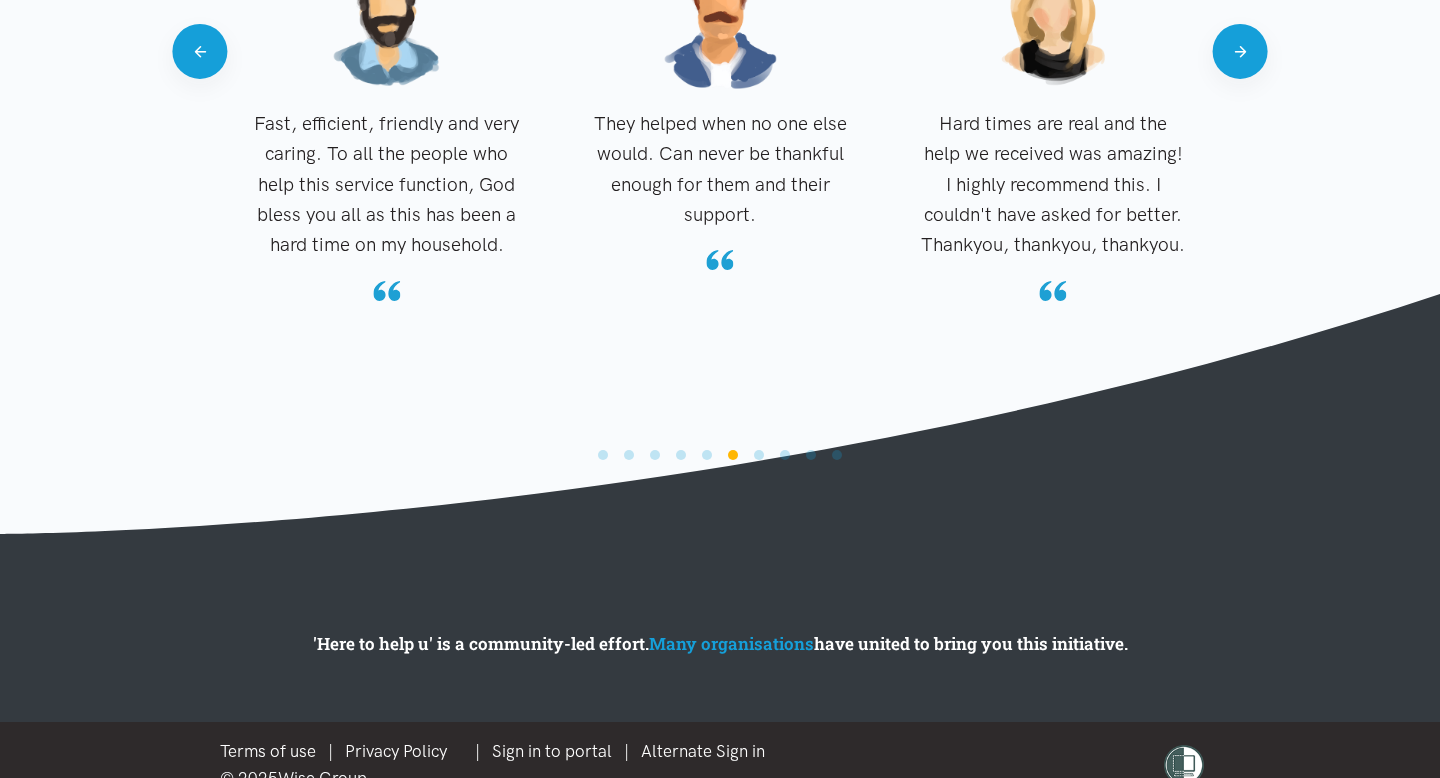 click at bounding box center [759, 455] 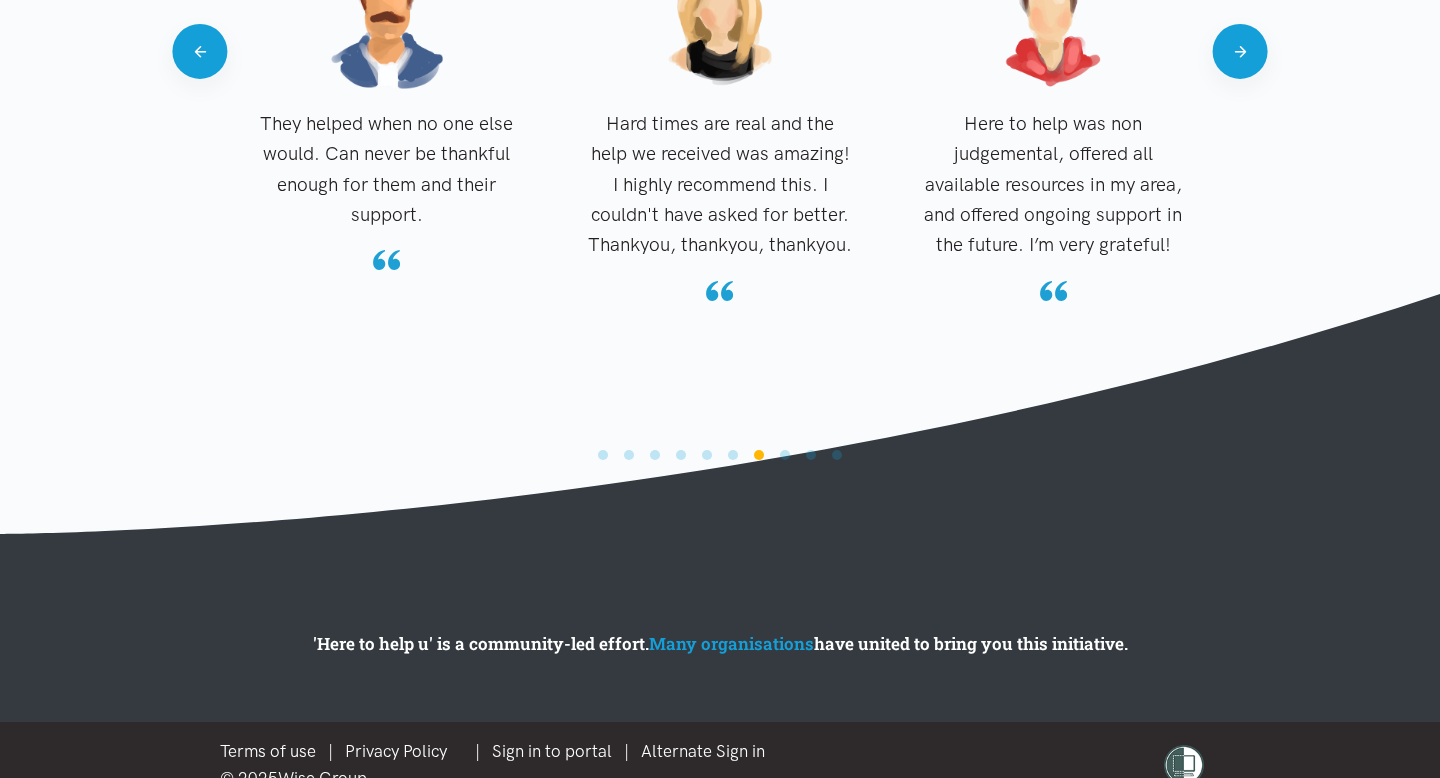 click at bounding box center (720, 454) 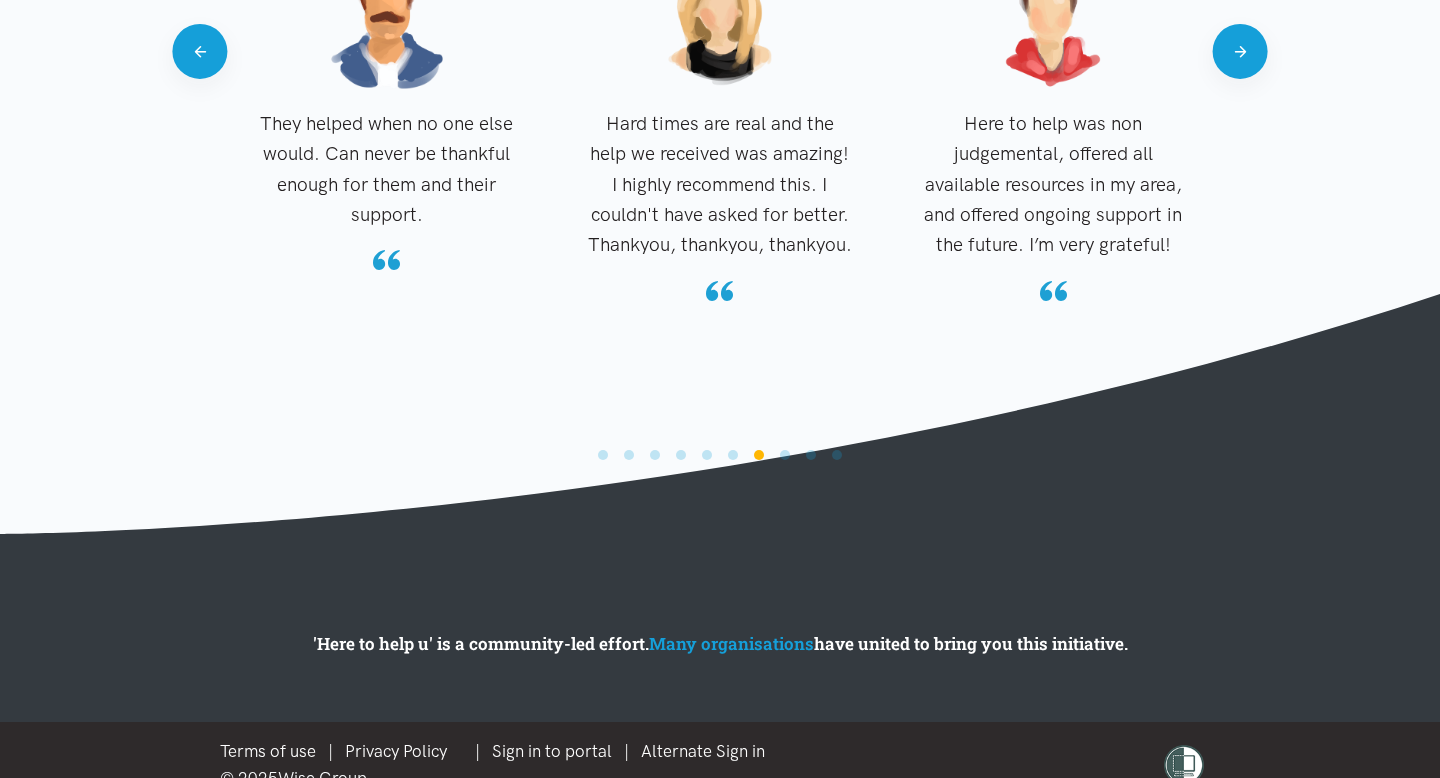 click at bounding box center [785, 455] 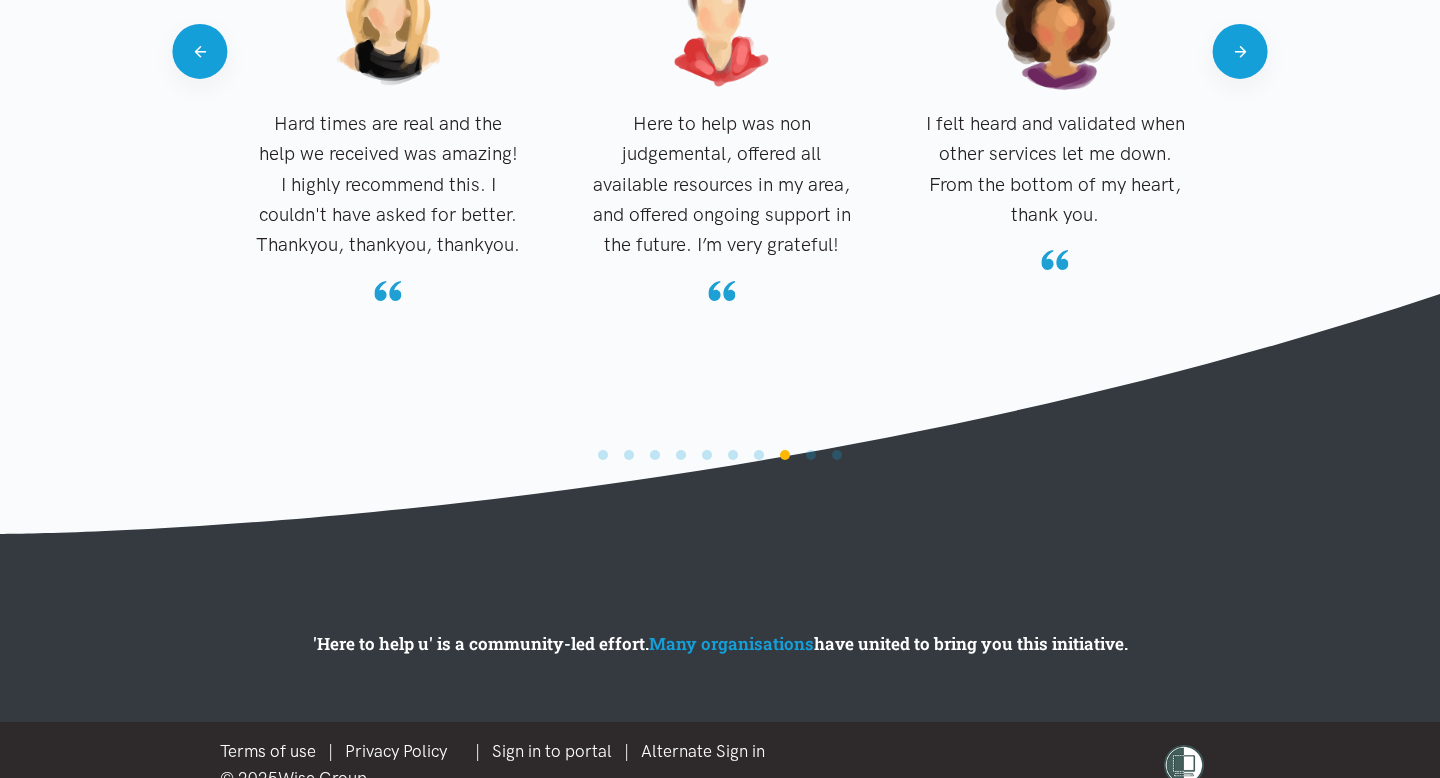 click at bounding box center (811, 455) 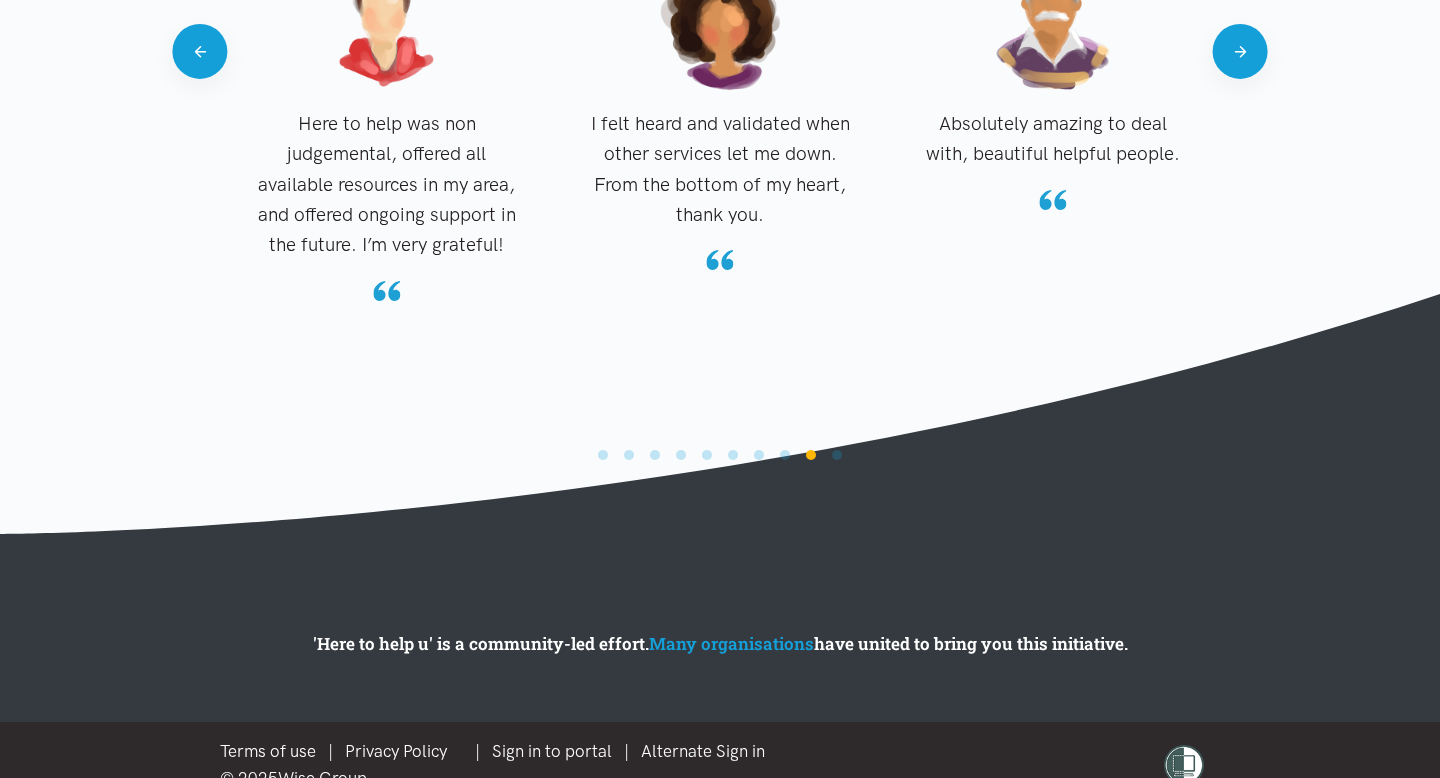 click at bounding box center (837, 455) 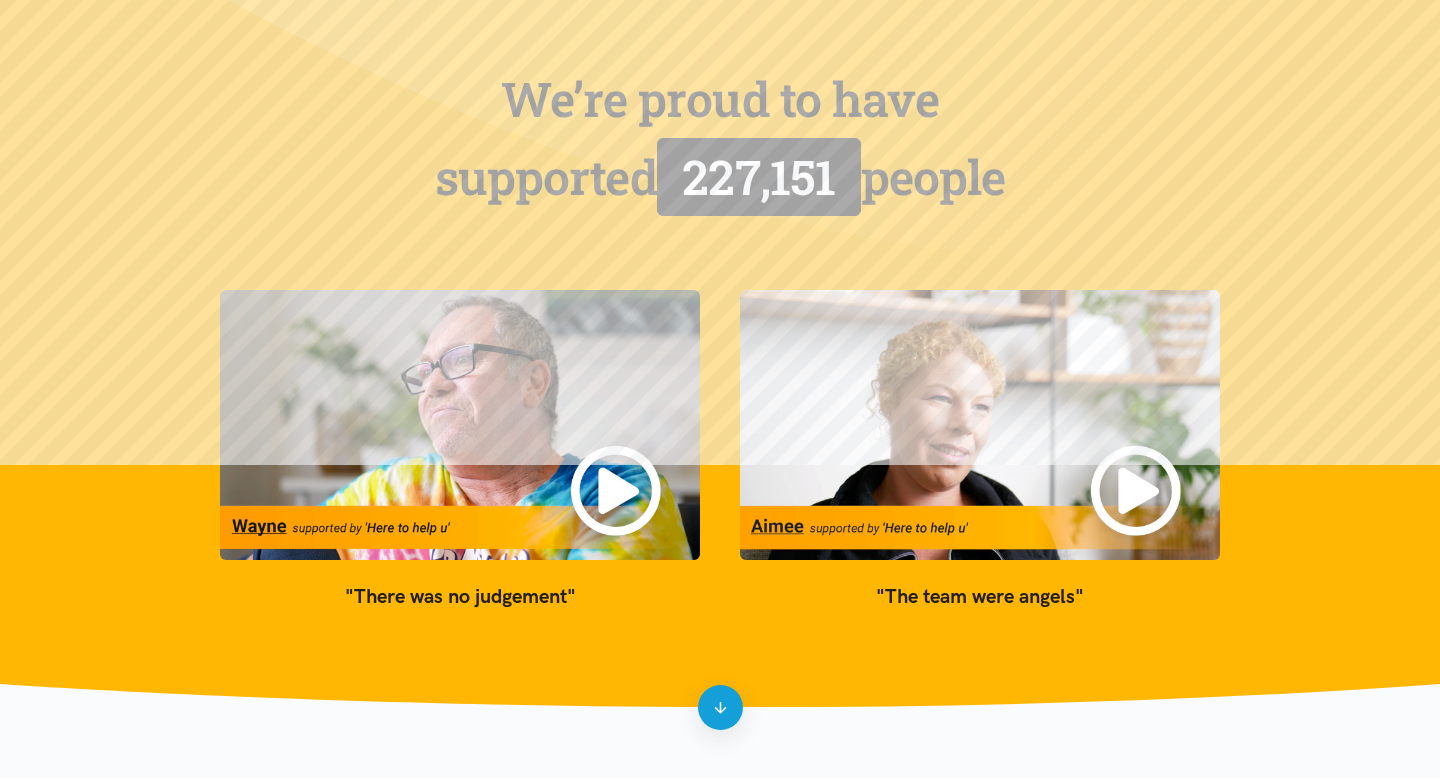 scroll, scrollTop: 102, scrollLeft: 0, axis: vertical 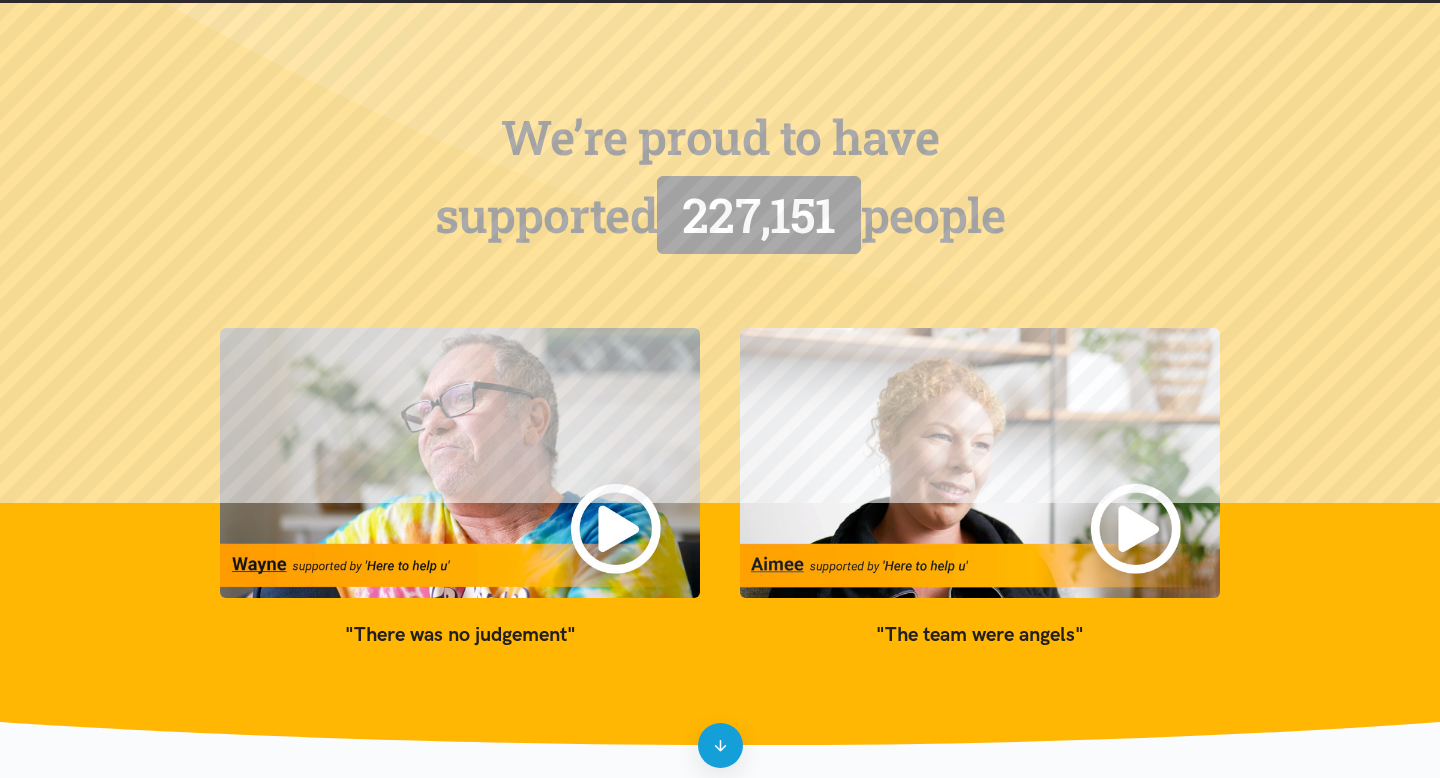 click at bounding box center [720, 745] 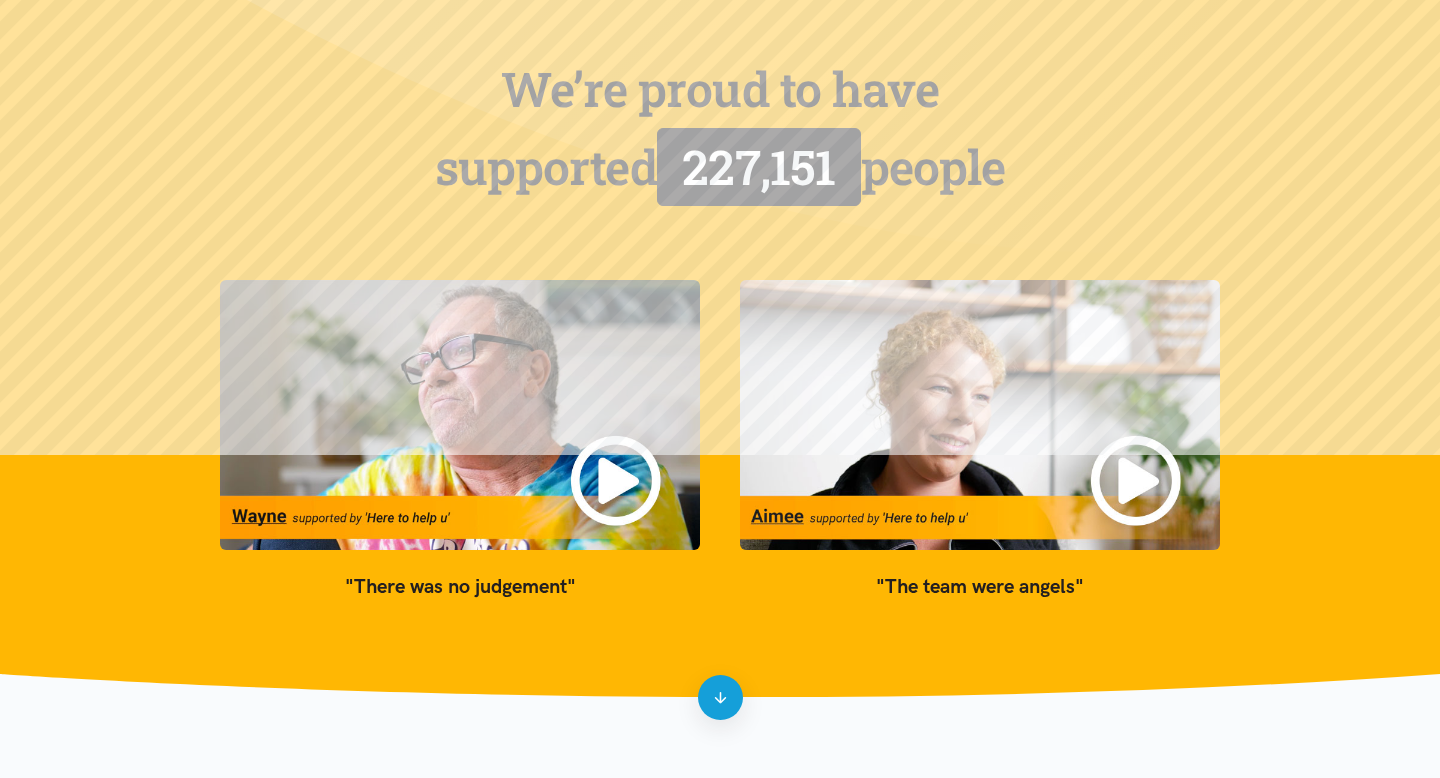 scroll, scrollTop: 0, scrollLeft: 0, axis: both 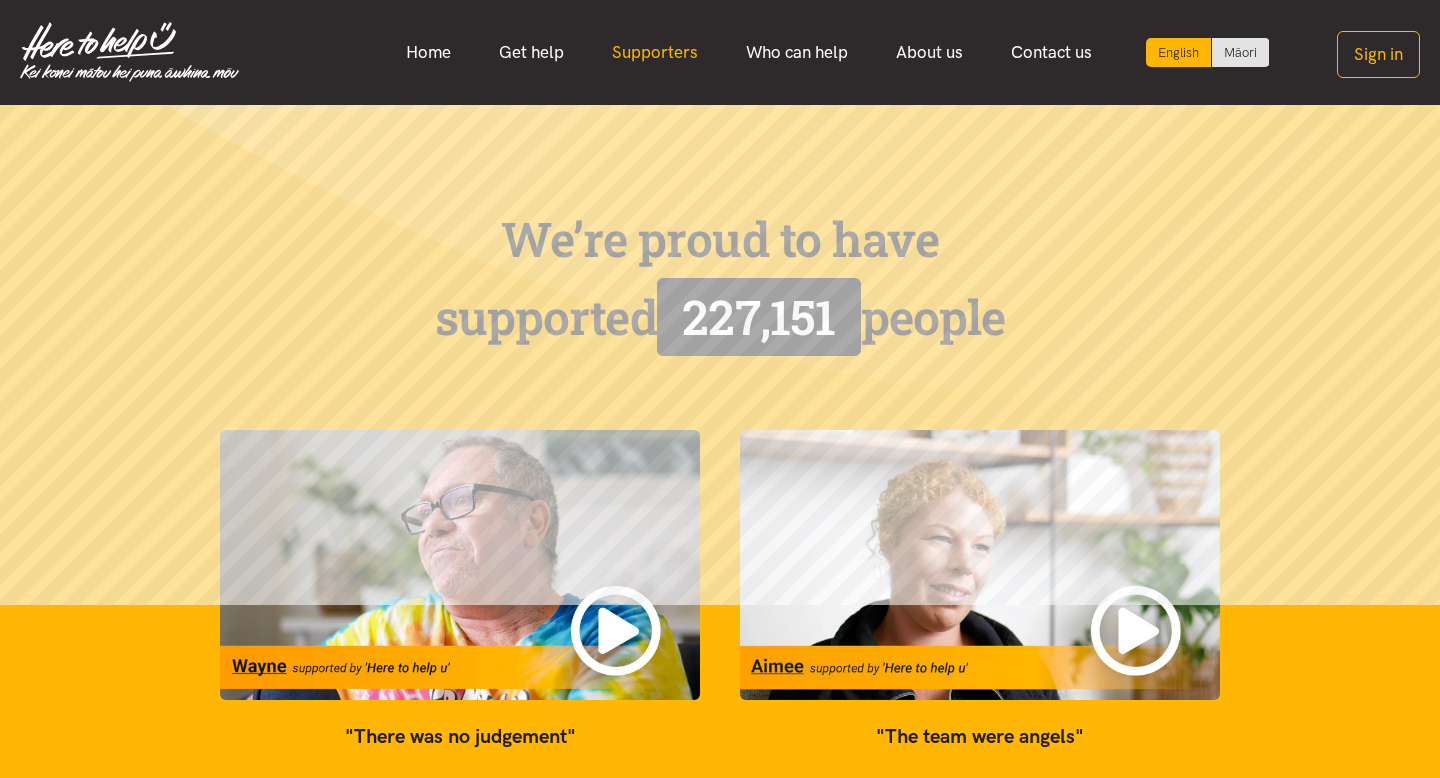 click on "Supporters" at bounding box center [655, 52] 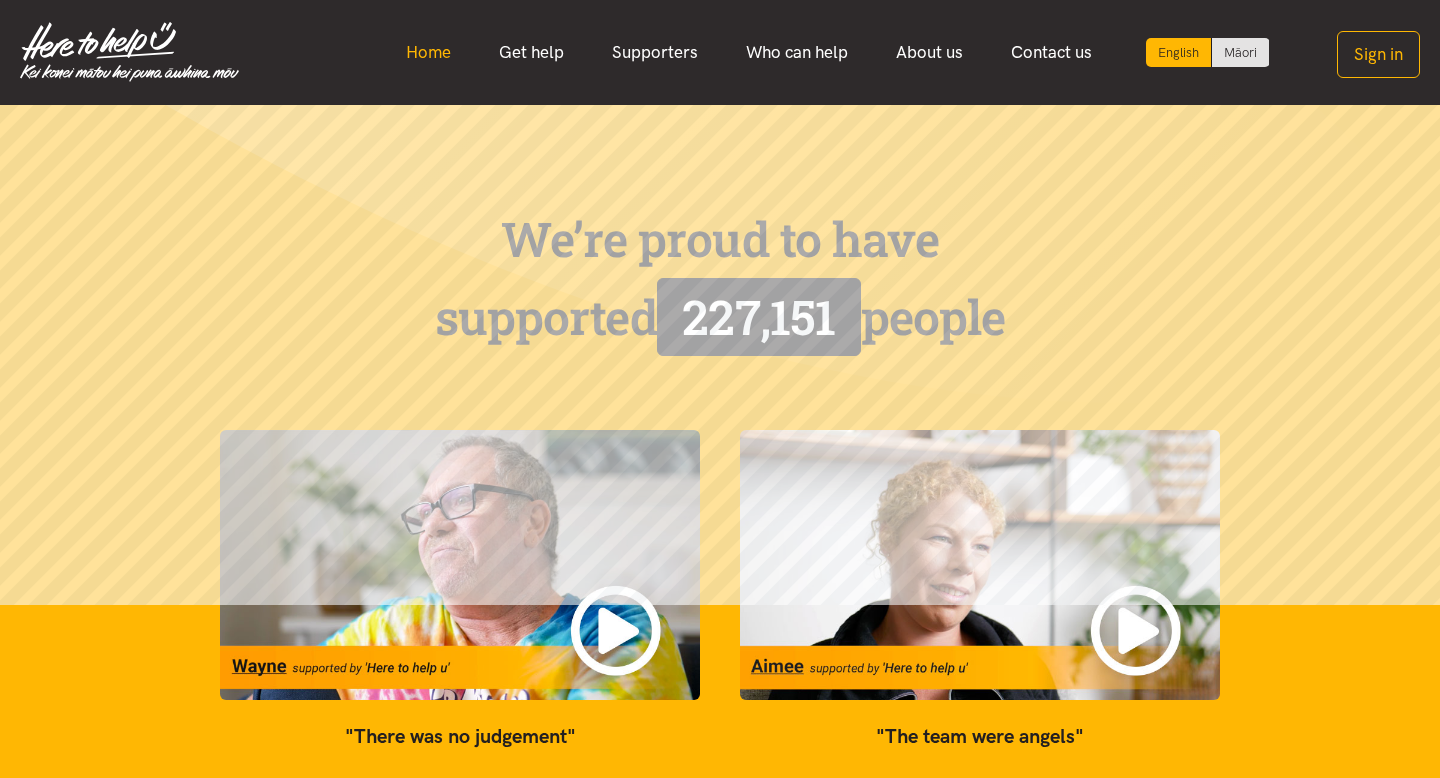 click on "Home" at bounding box center (428, 52) 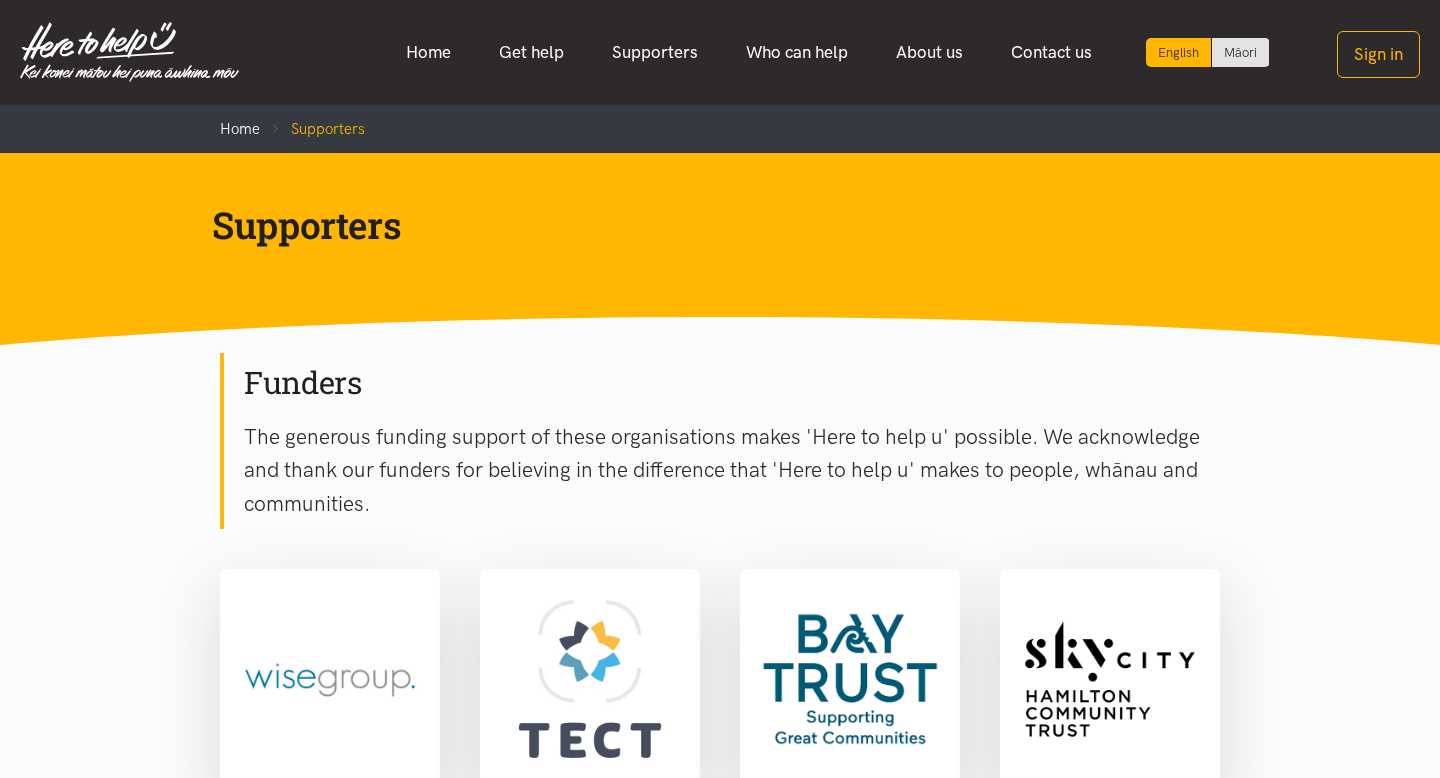 scroll, scrollTop: 0, scrollLeft: 0, axis: both 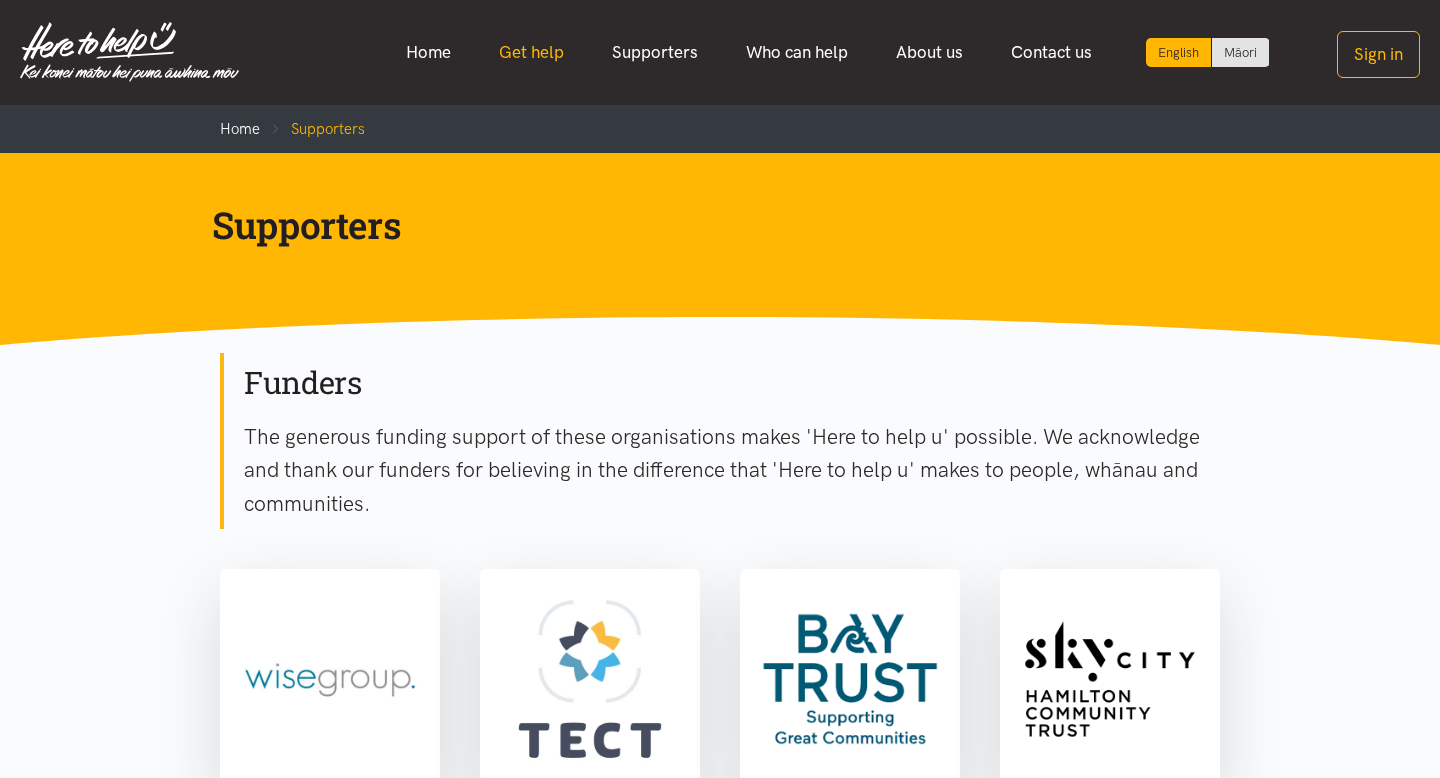 click on "Get help" at bounding box center [531, 52] 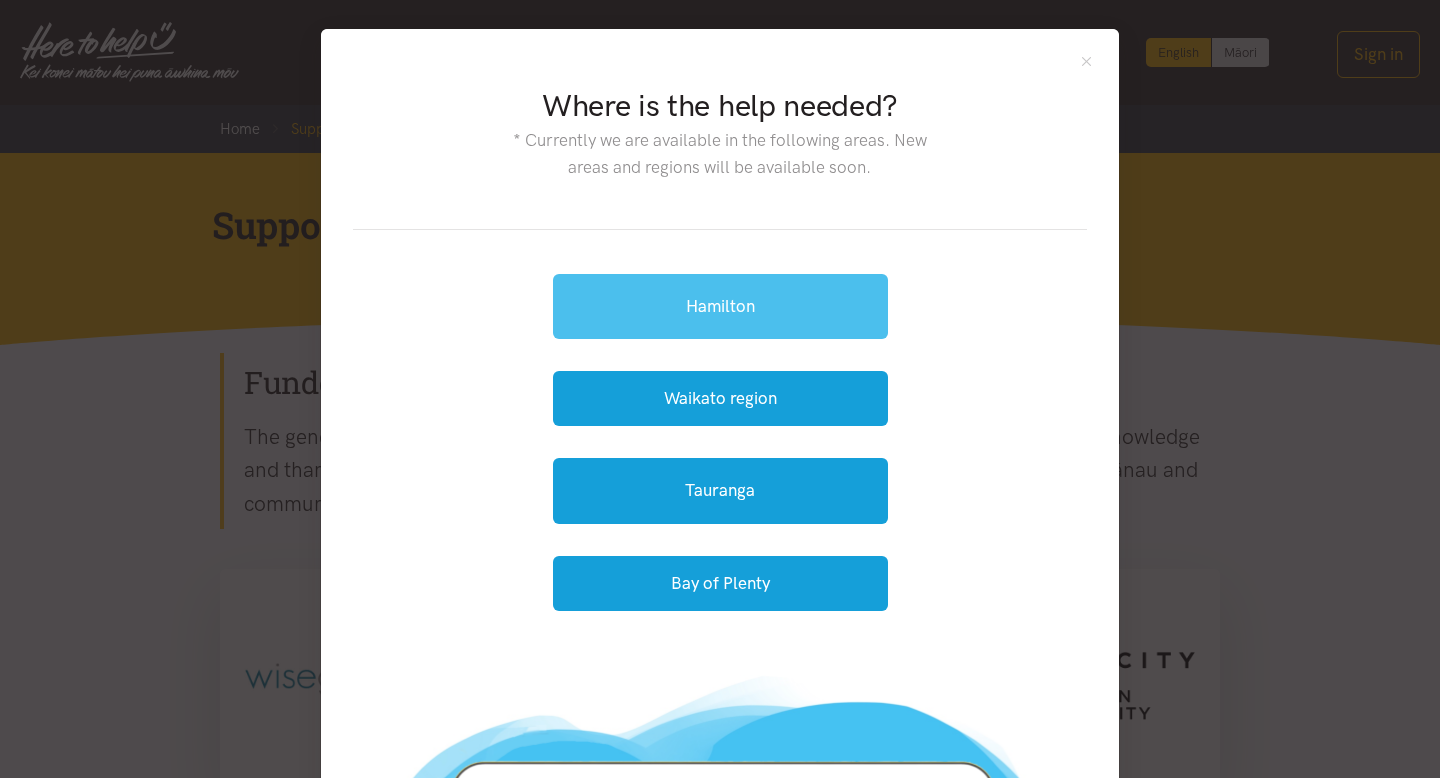 click on "Hamilton" at bounding box center [720, 306] 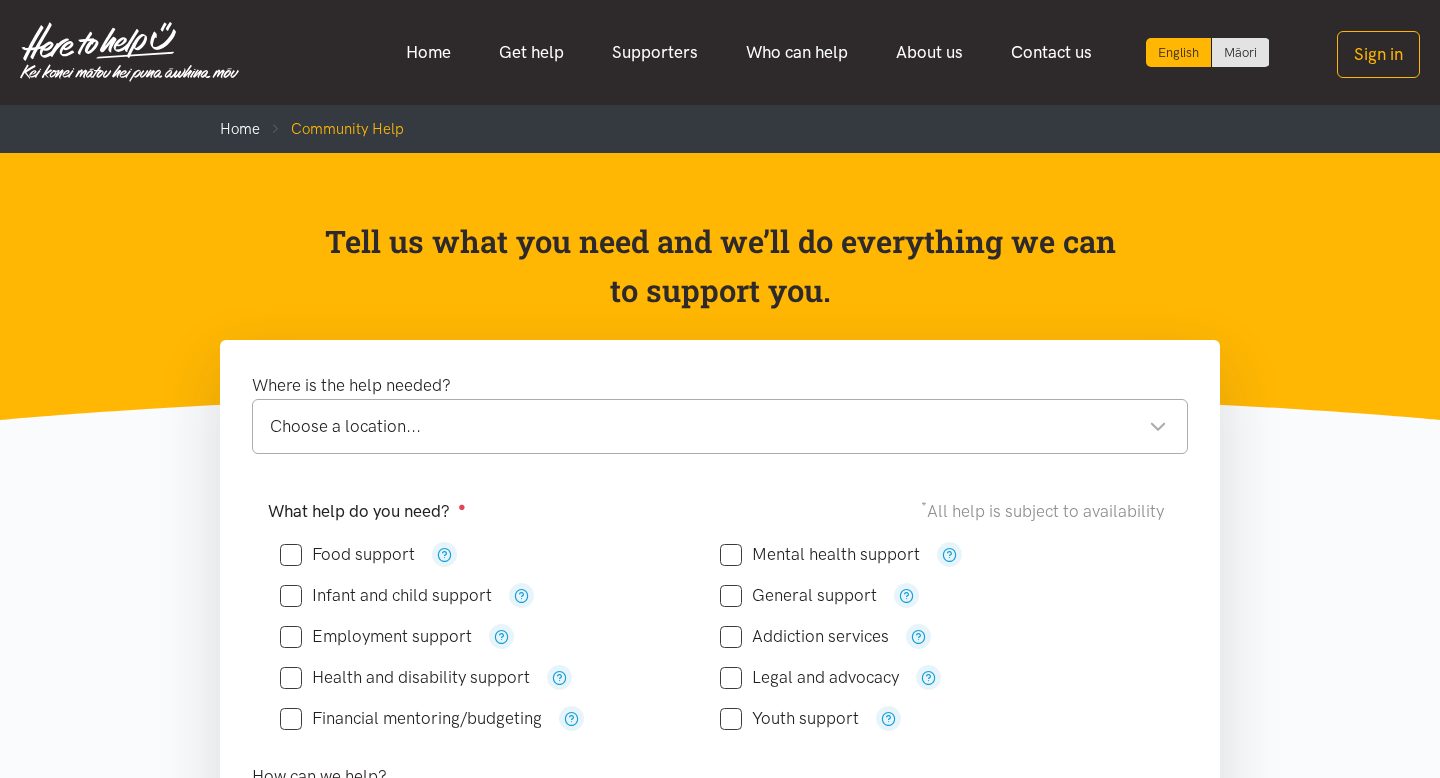 scroll, scrollTop: 0, scrollLeft: 0, axis: both 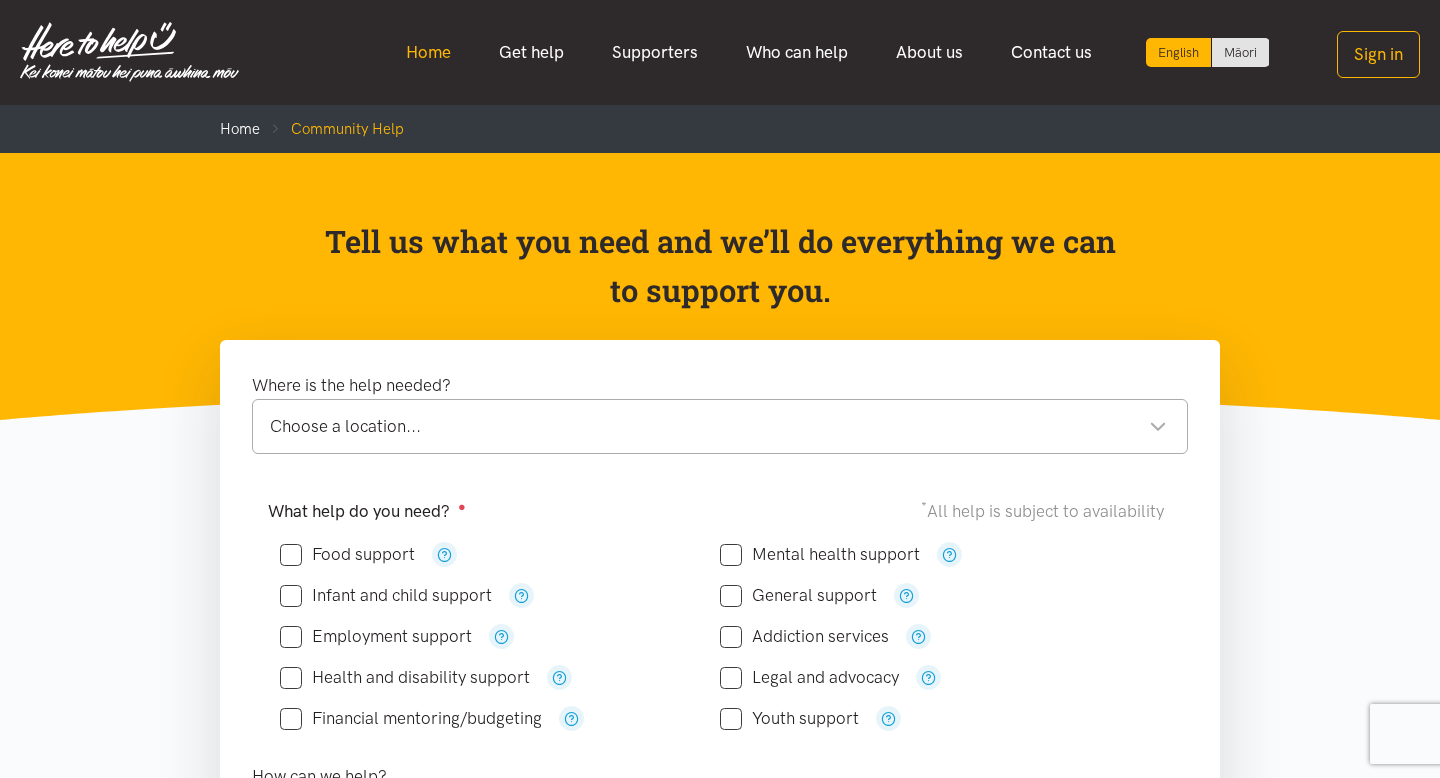 click on "Home" at bounding box center (428, 52) 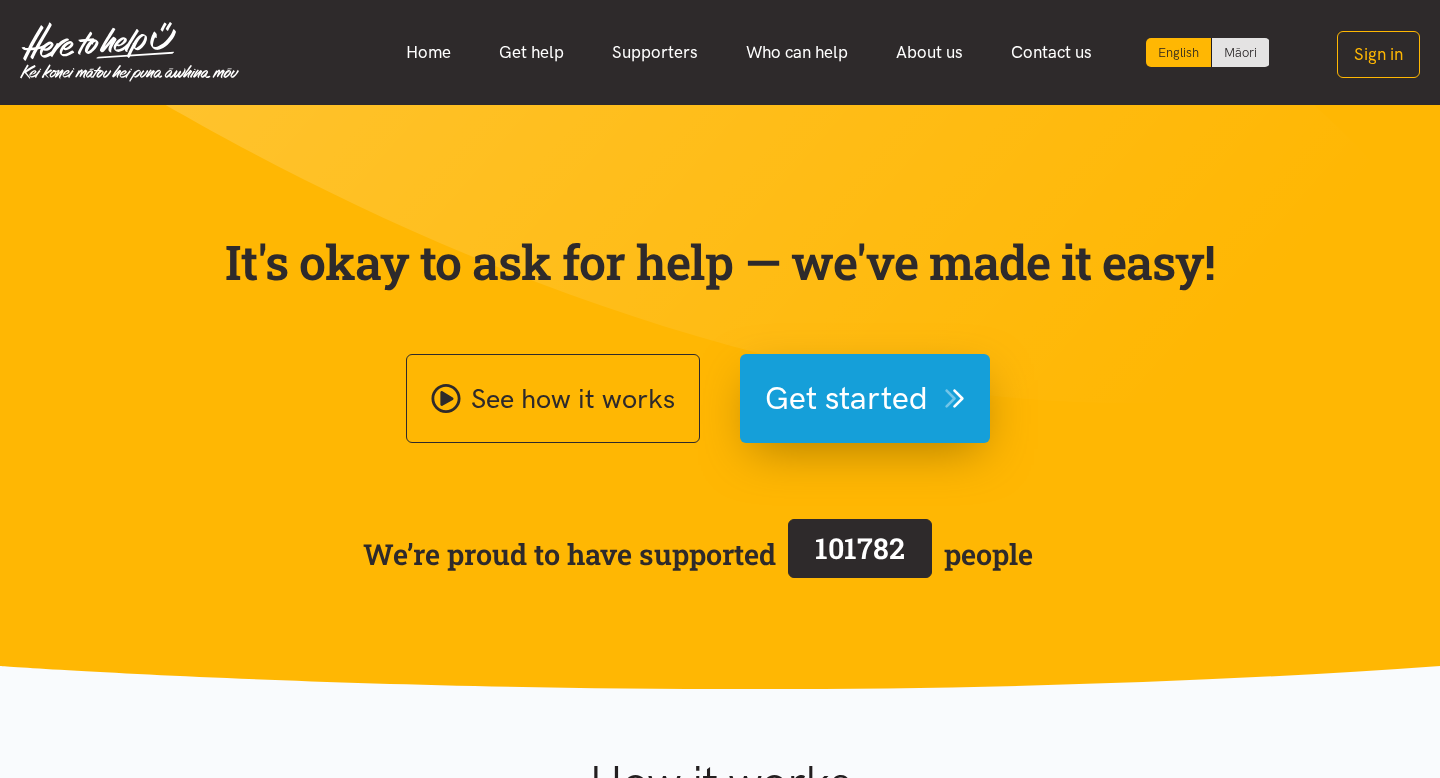 scroll, scrollTop: 0, scrollLeft: 0, axis: both 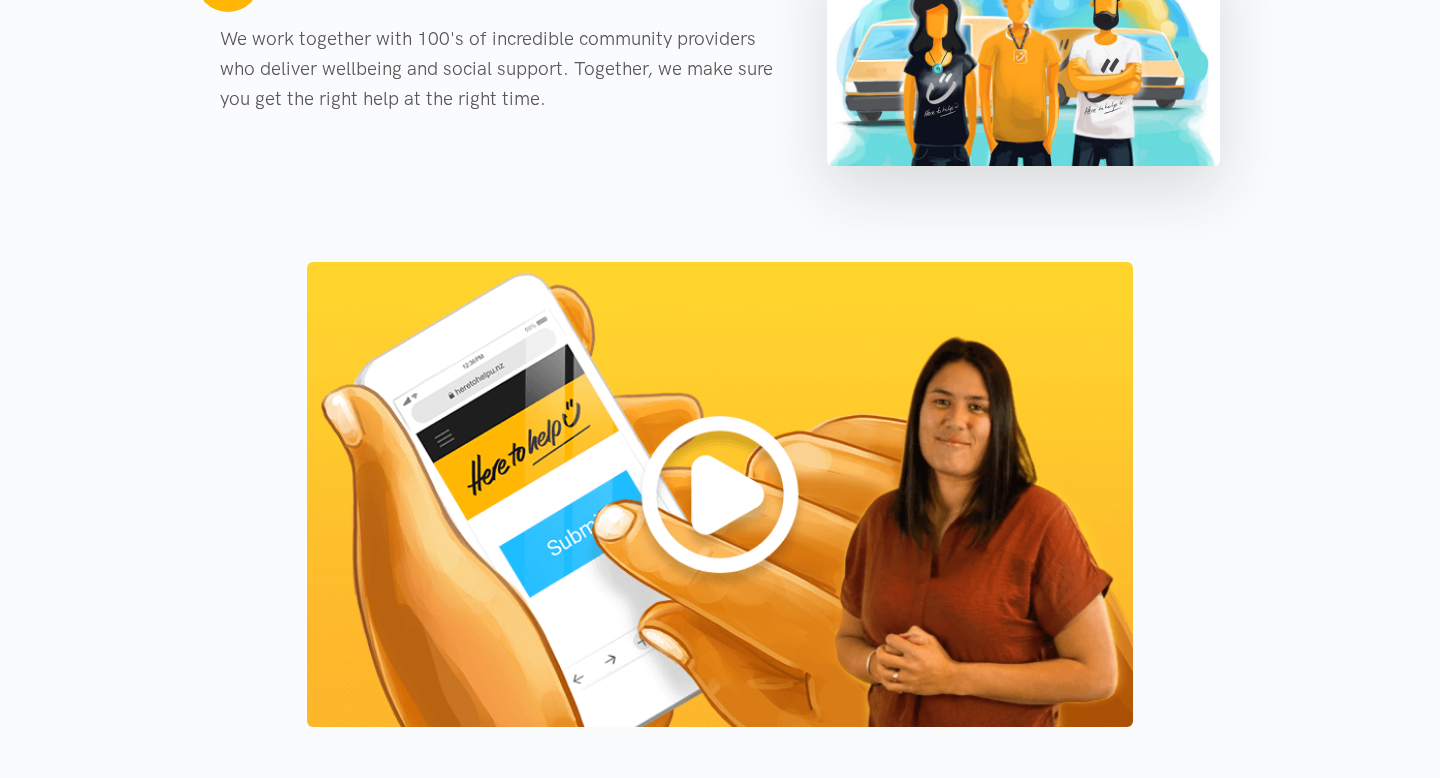 click at bounding box center (720, 494) 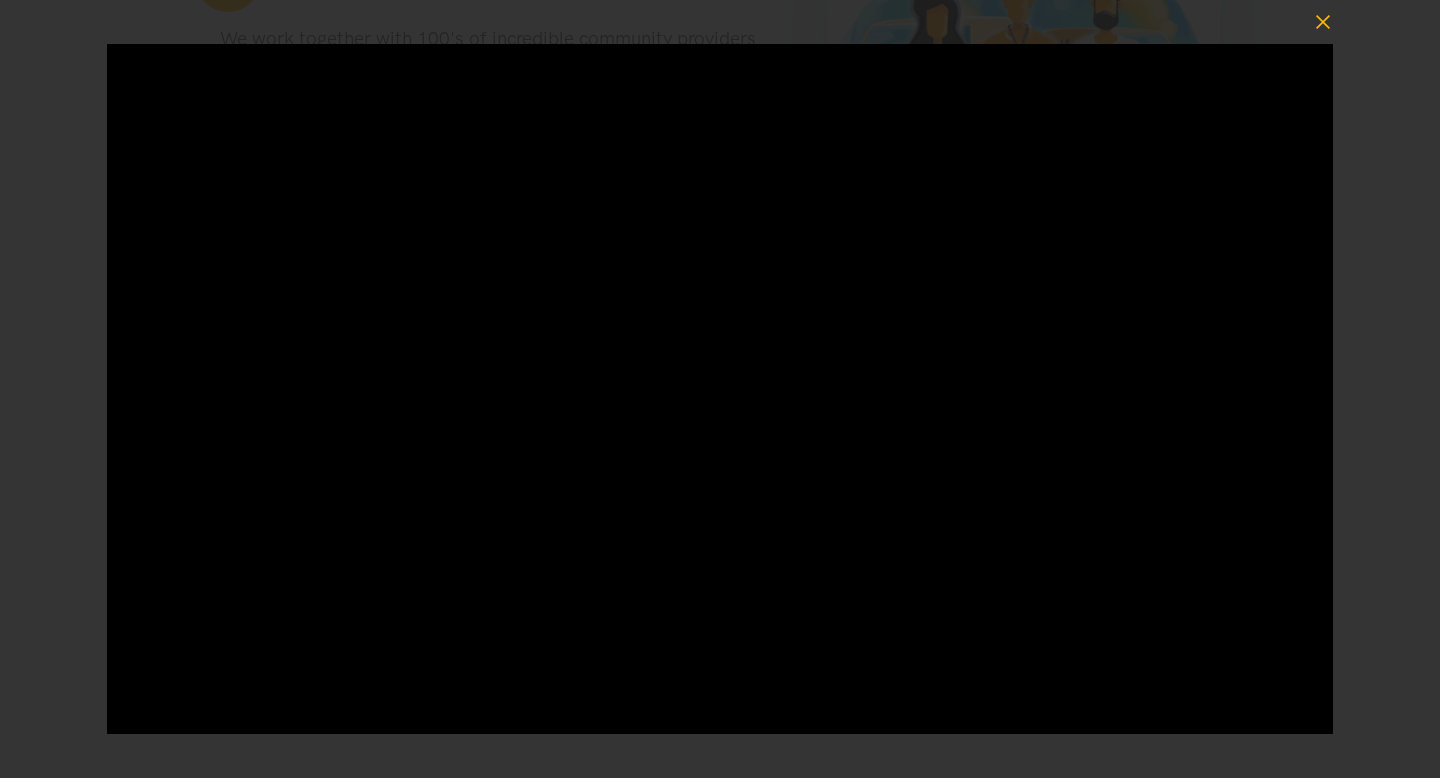 click 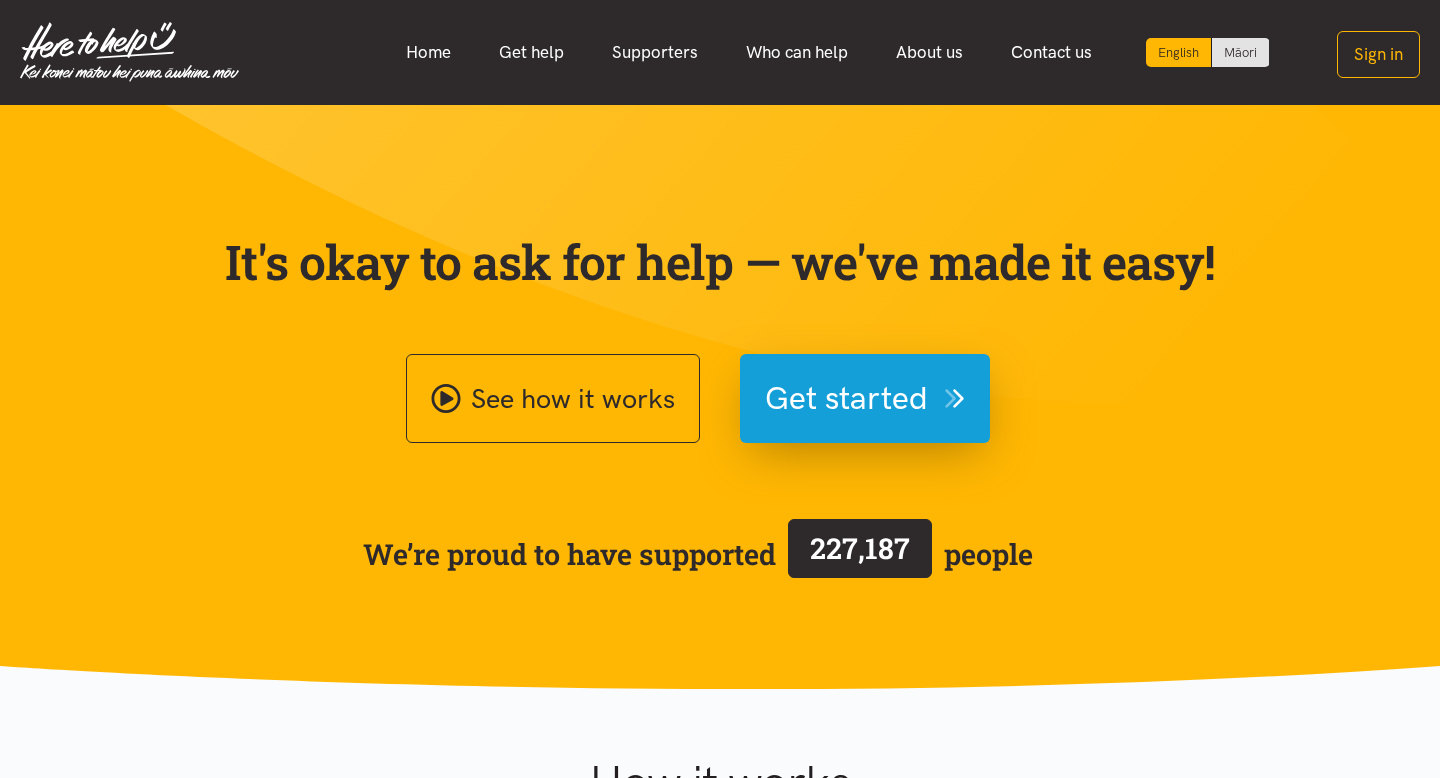 scroll, scrollTop: 0, scrollLeft: 0, axis: both 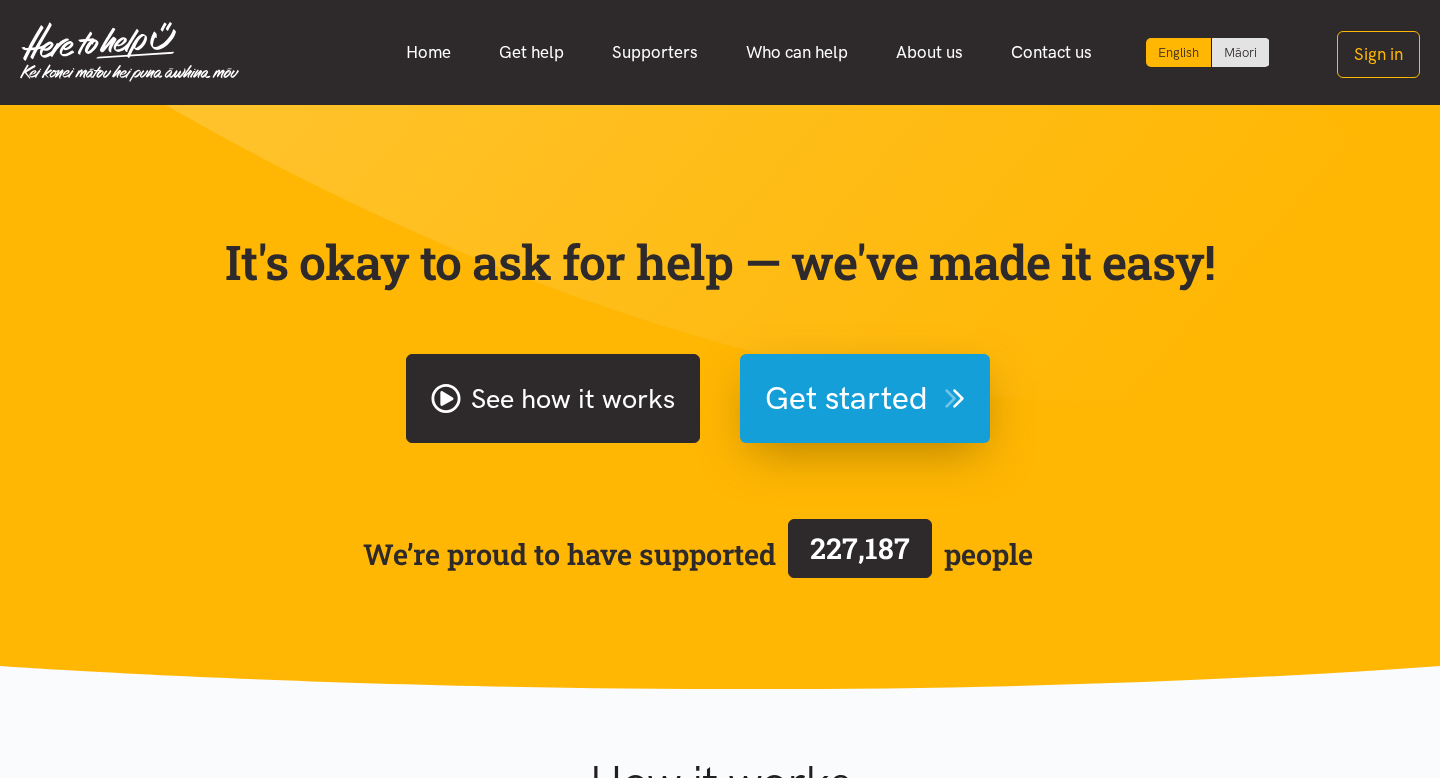 click on "See how it works" at bounding box center [553, 398] 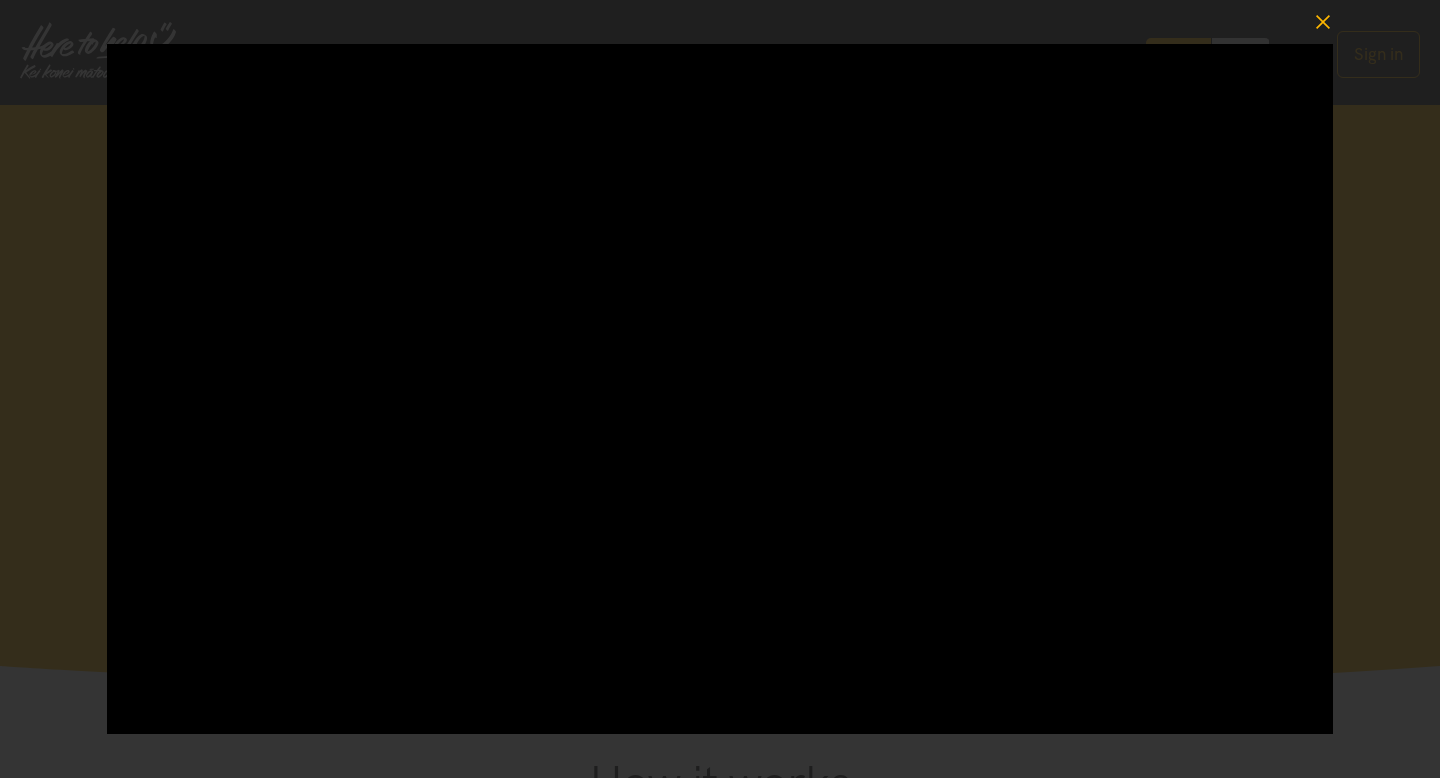 click 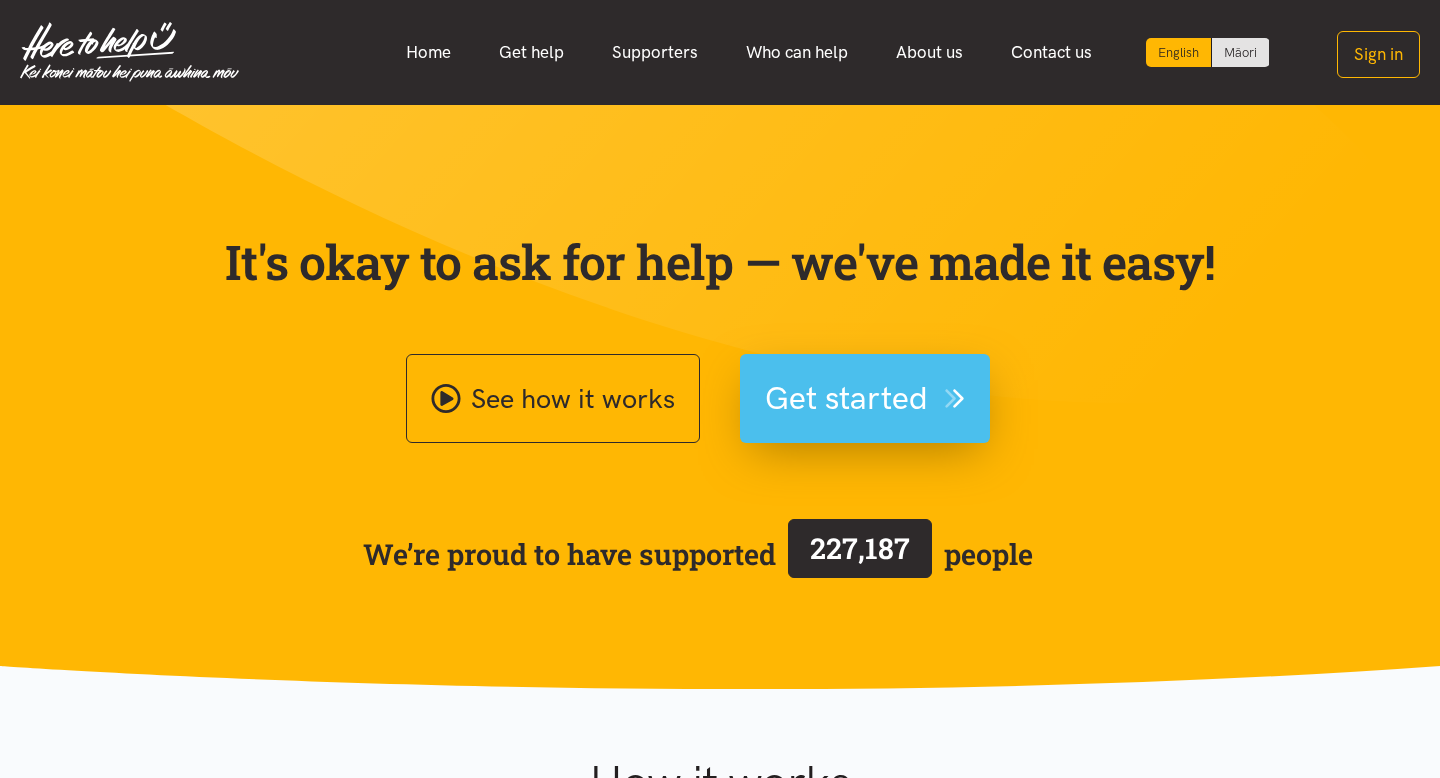 click on "Get started" at bounding box center (846, 398) 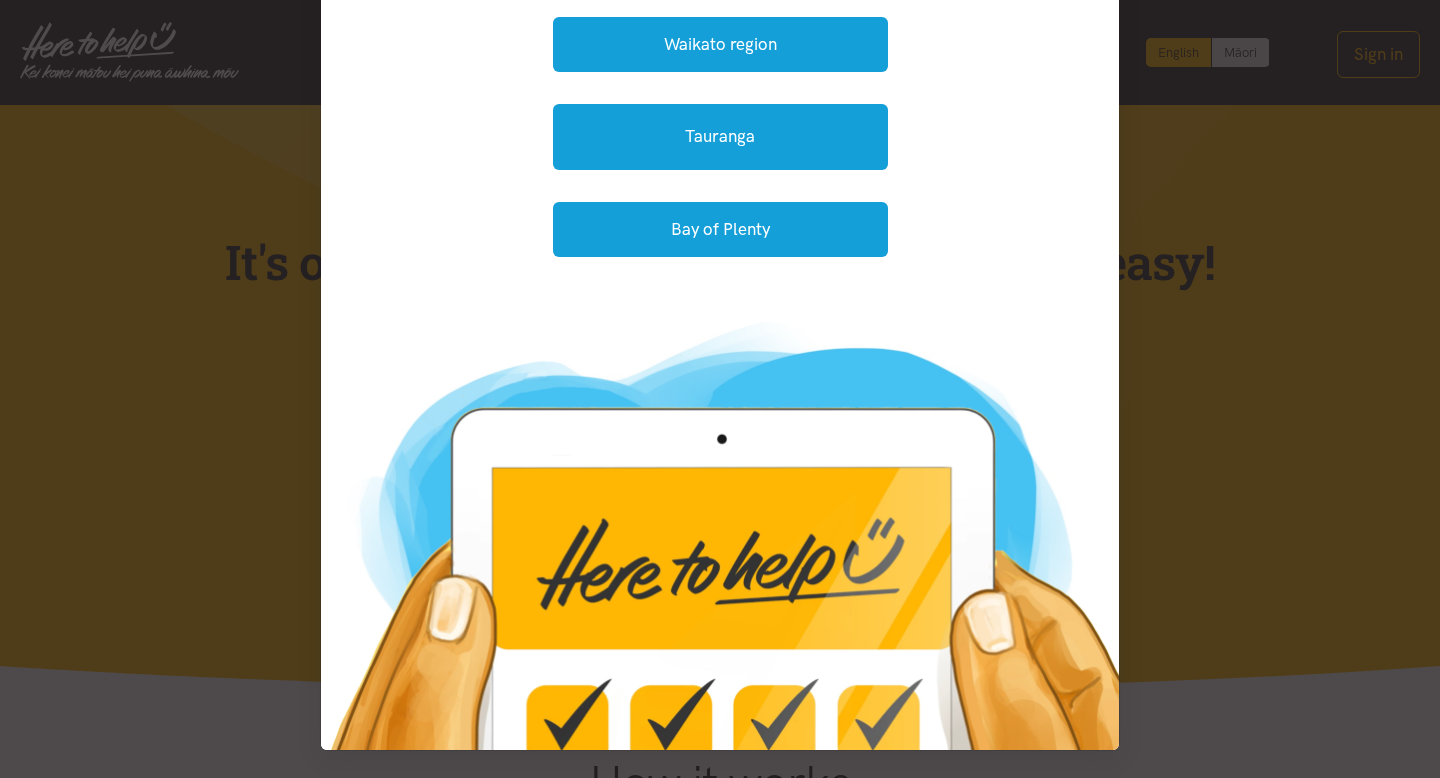 scroll, scrollTop: 0, scrollLeft: 0, axis: both 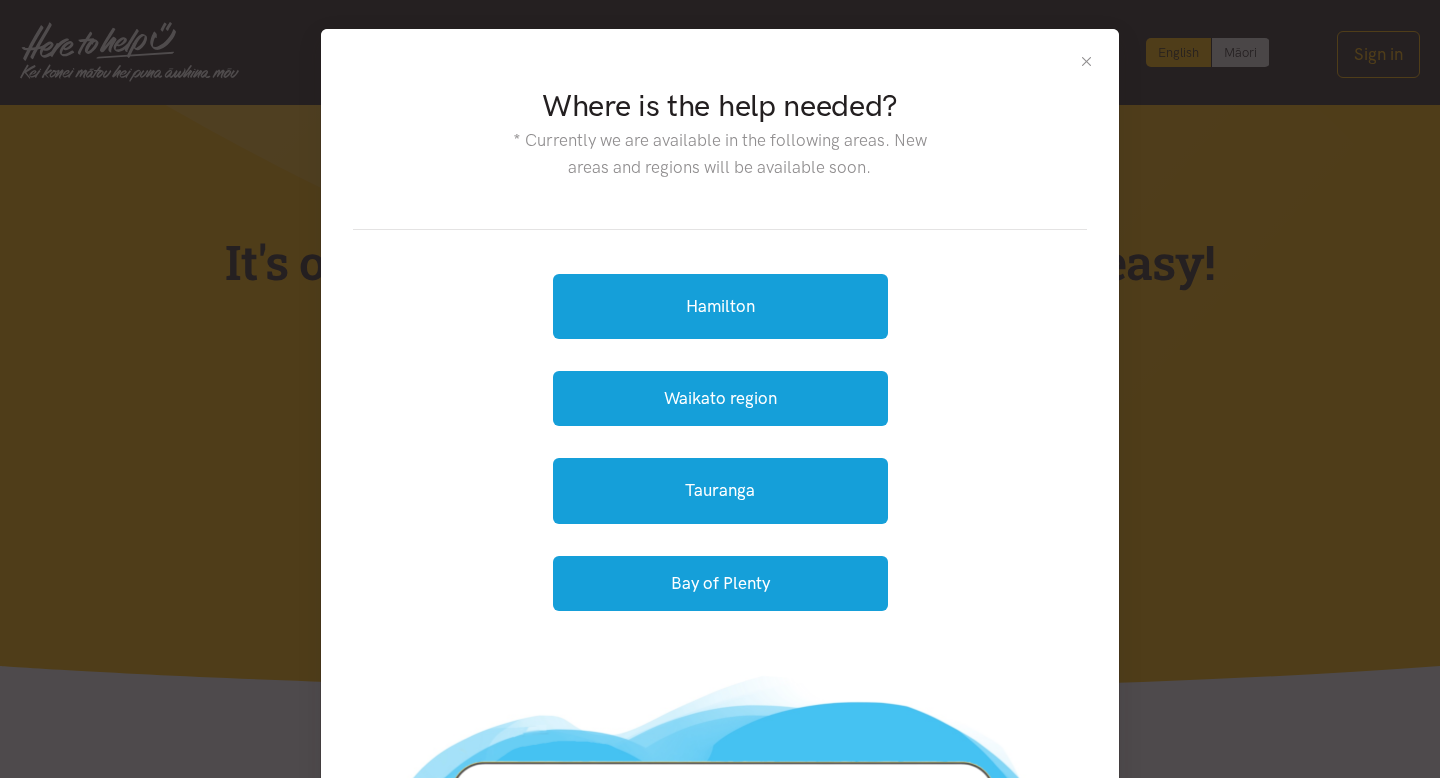 click at bounding box center (1086, 61) 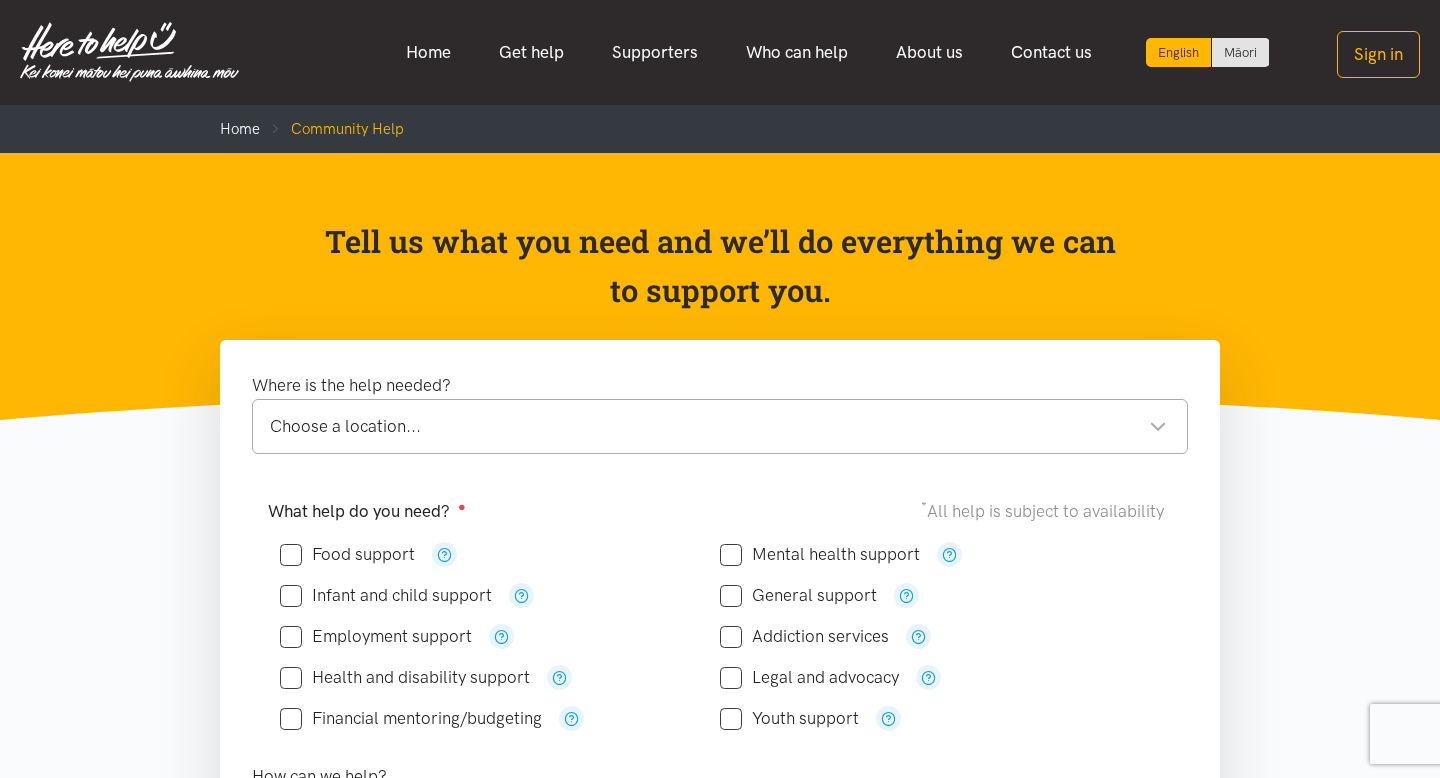 scroll, scrollTop: 0, scrollLeft: 0, axis: both 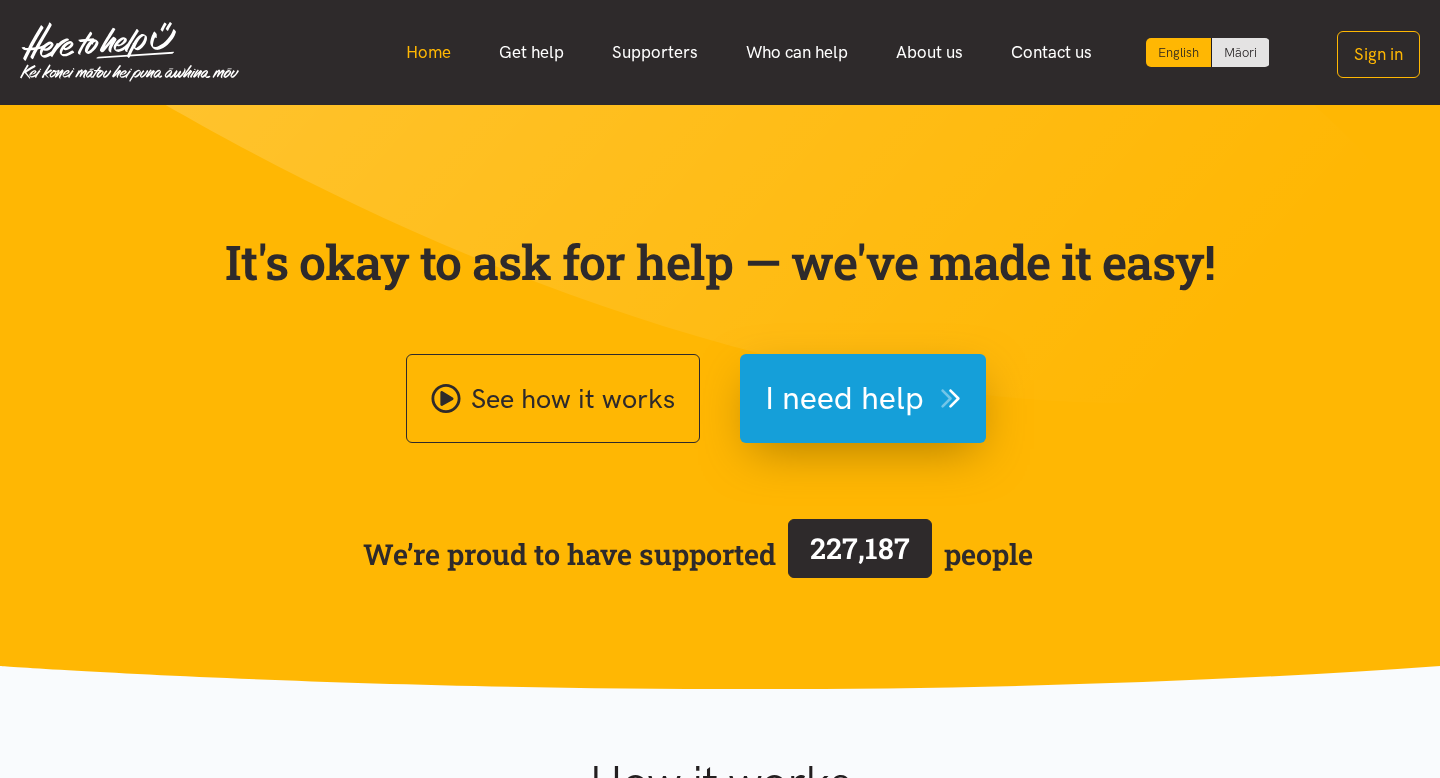 click on "Home" at bounding box center (428, 52) 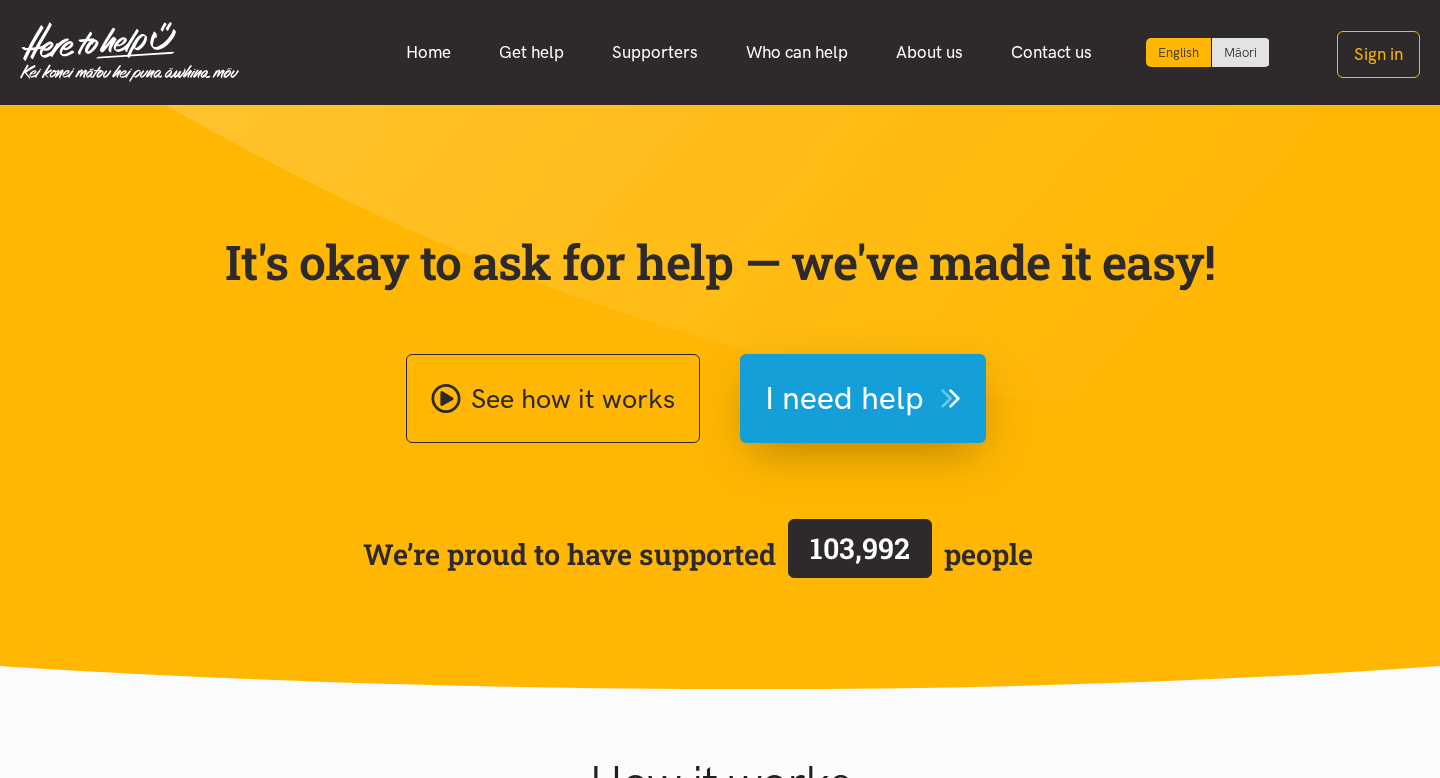 scroll, scrollTop: 0, scrollLeft: 0, axis: both 